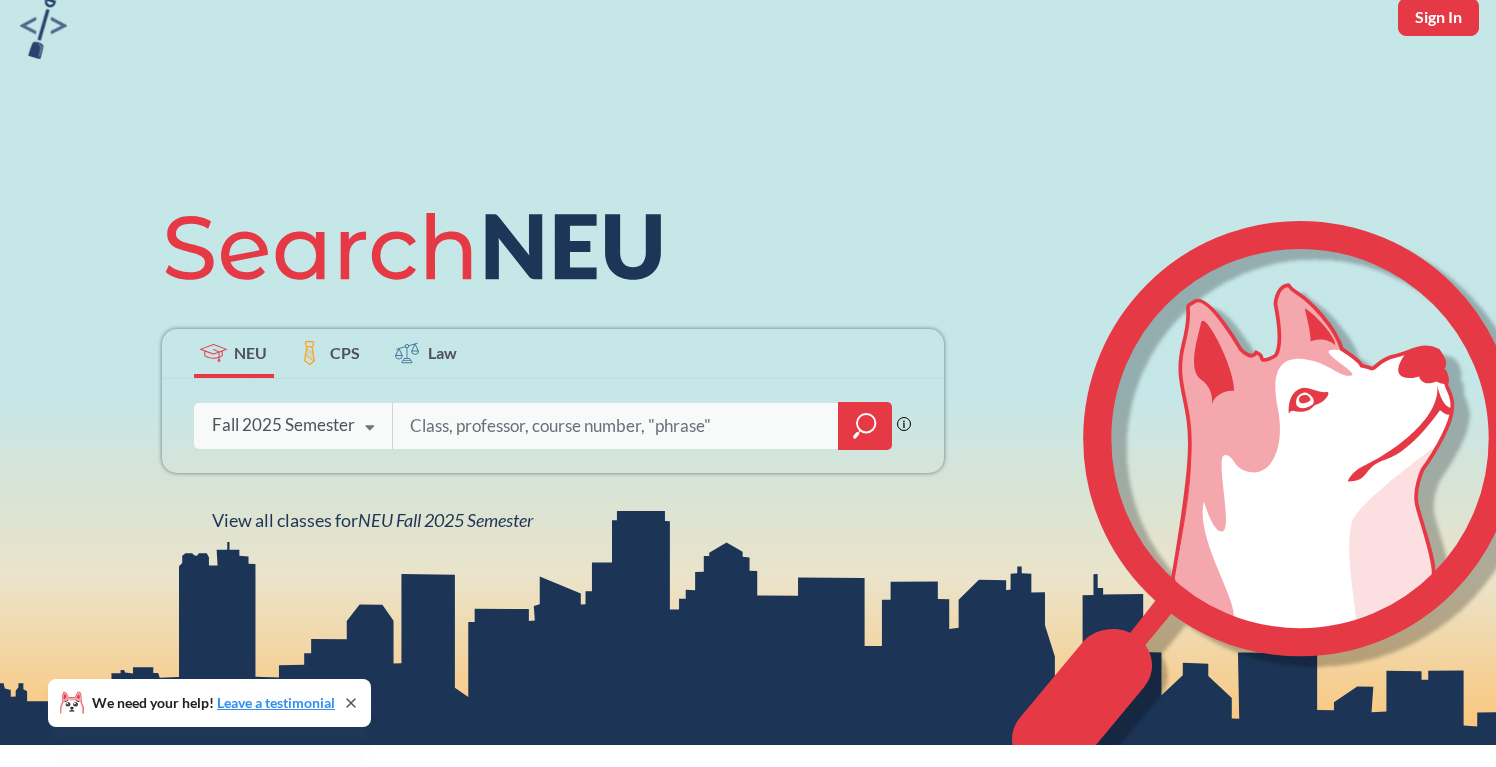 scroll, scrollTop: 88, scrollLeft: 0, axis: vertical 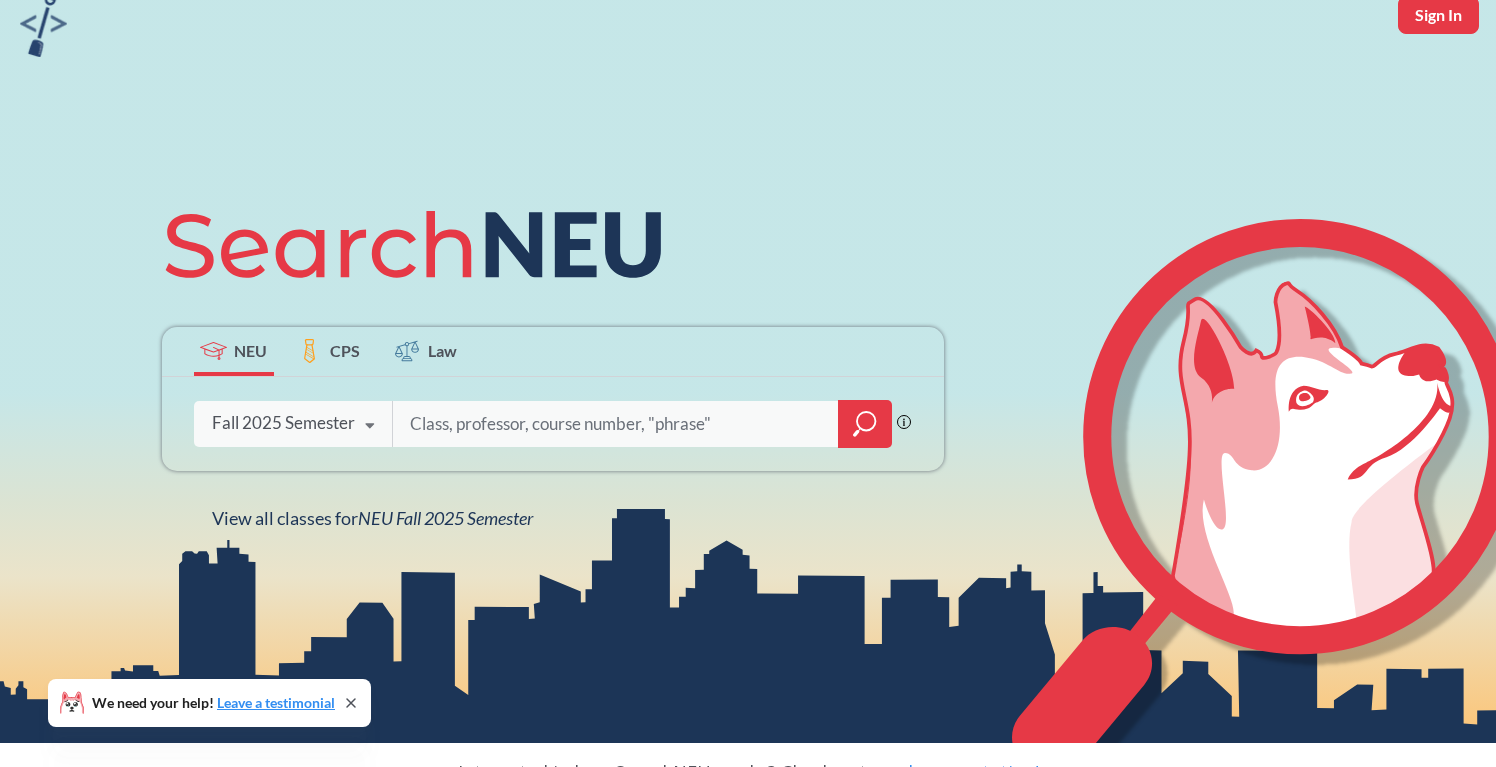 click on "Fall 2025 Semester" at bounding box center [283, 423] 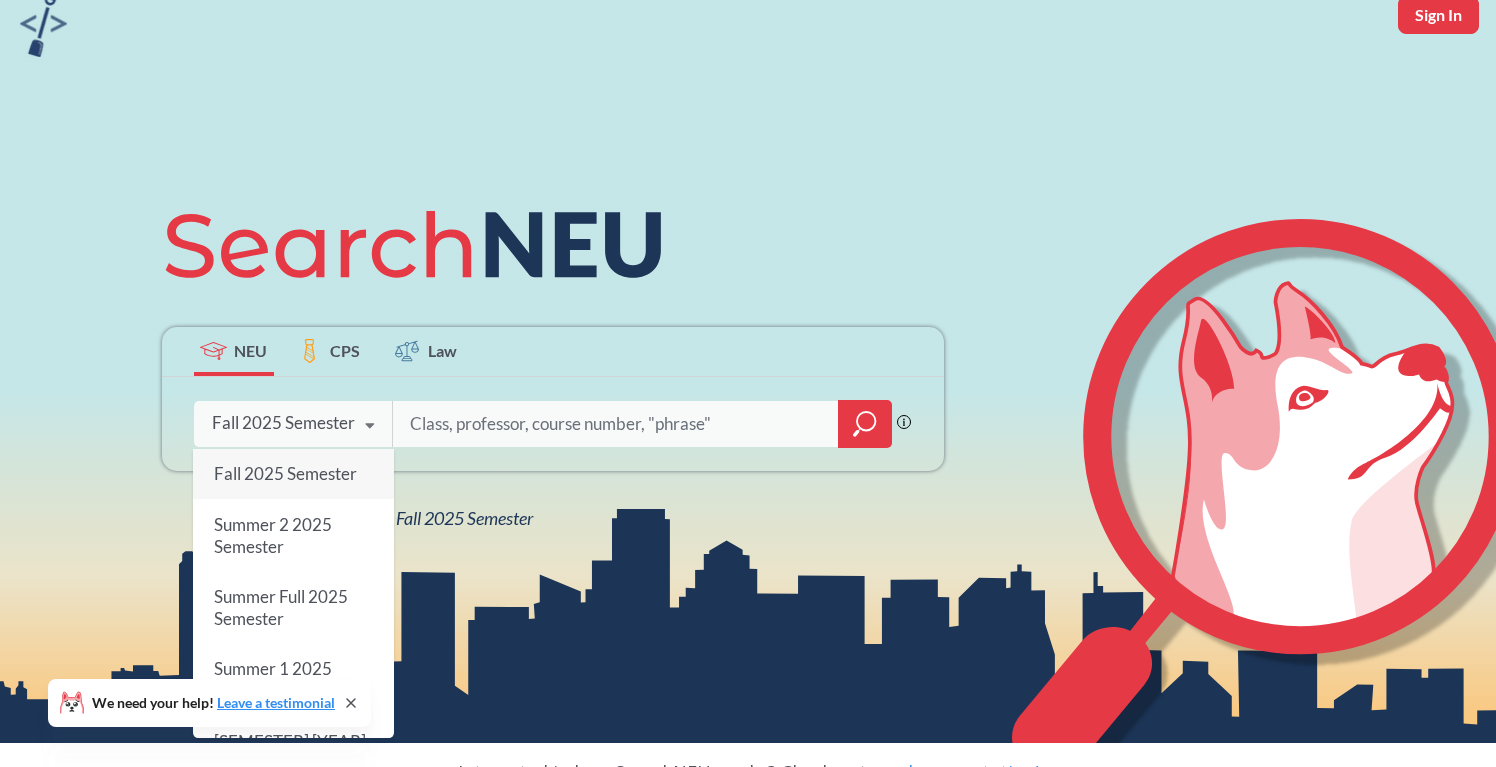 click on "Fall 2025 Semester" at bounding box center (284, 473) 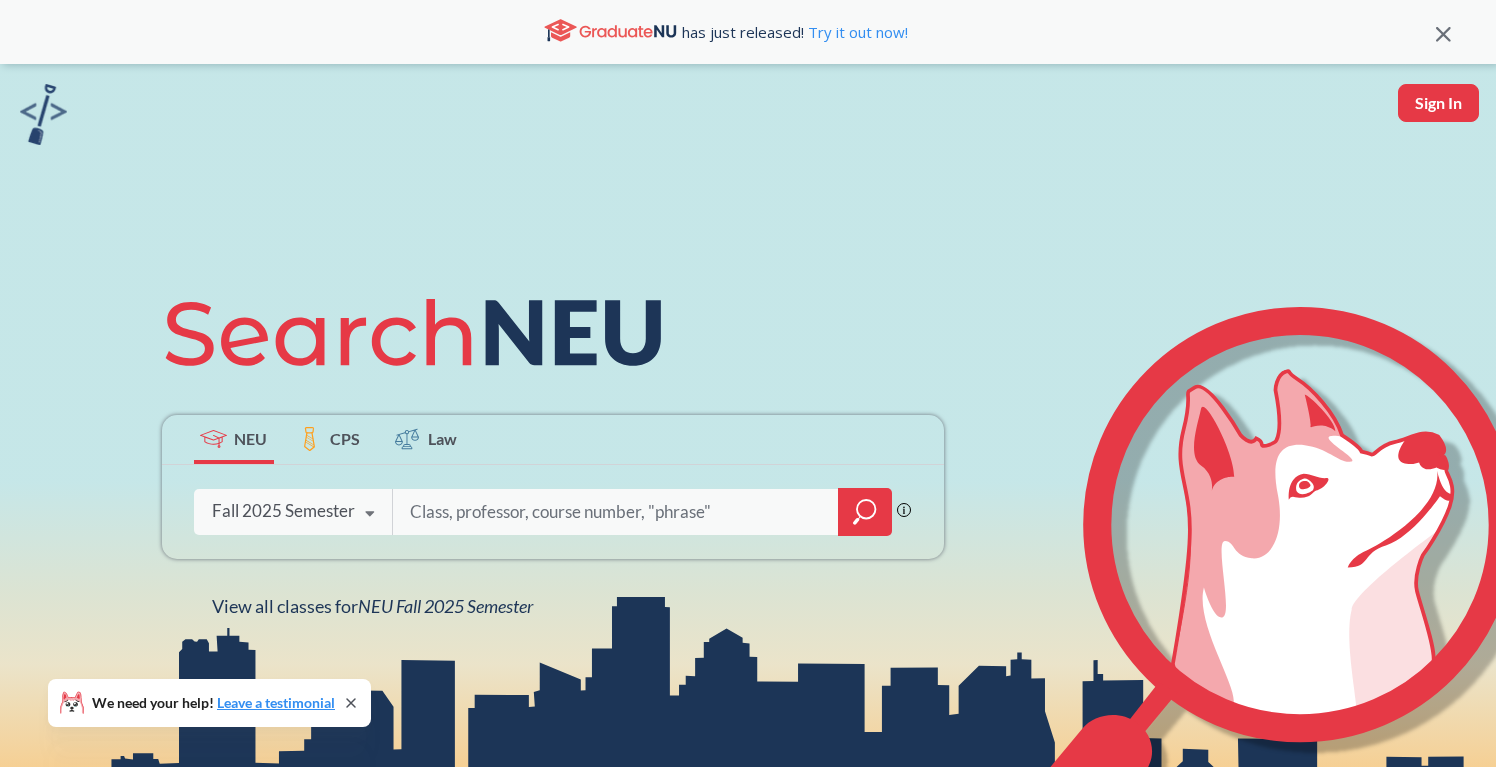 click at bounding box center [616, 512] 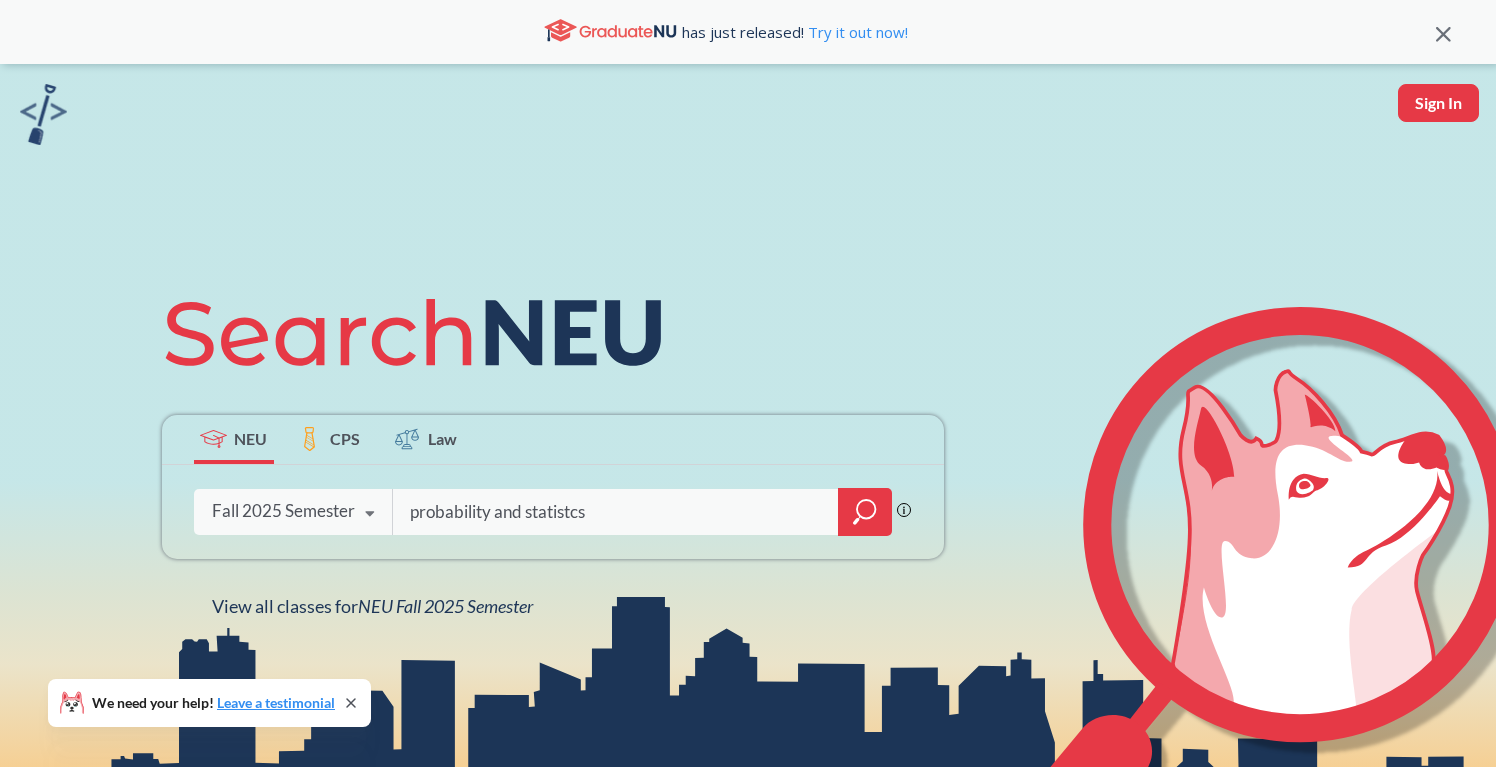 type on "probability and statistcs" 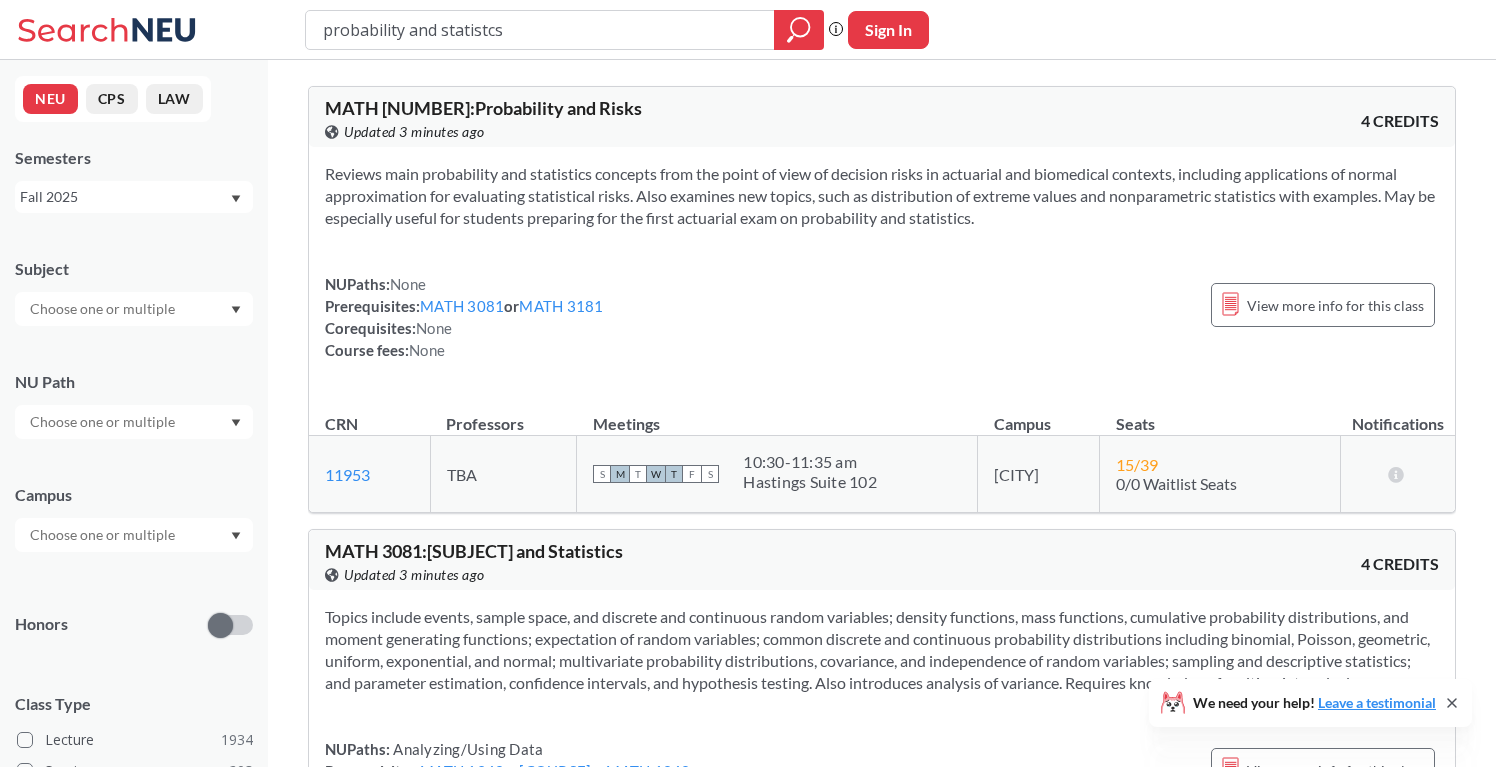 click on "probability and statistcs" at bounding box center [540, 30] 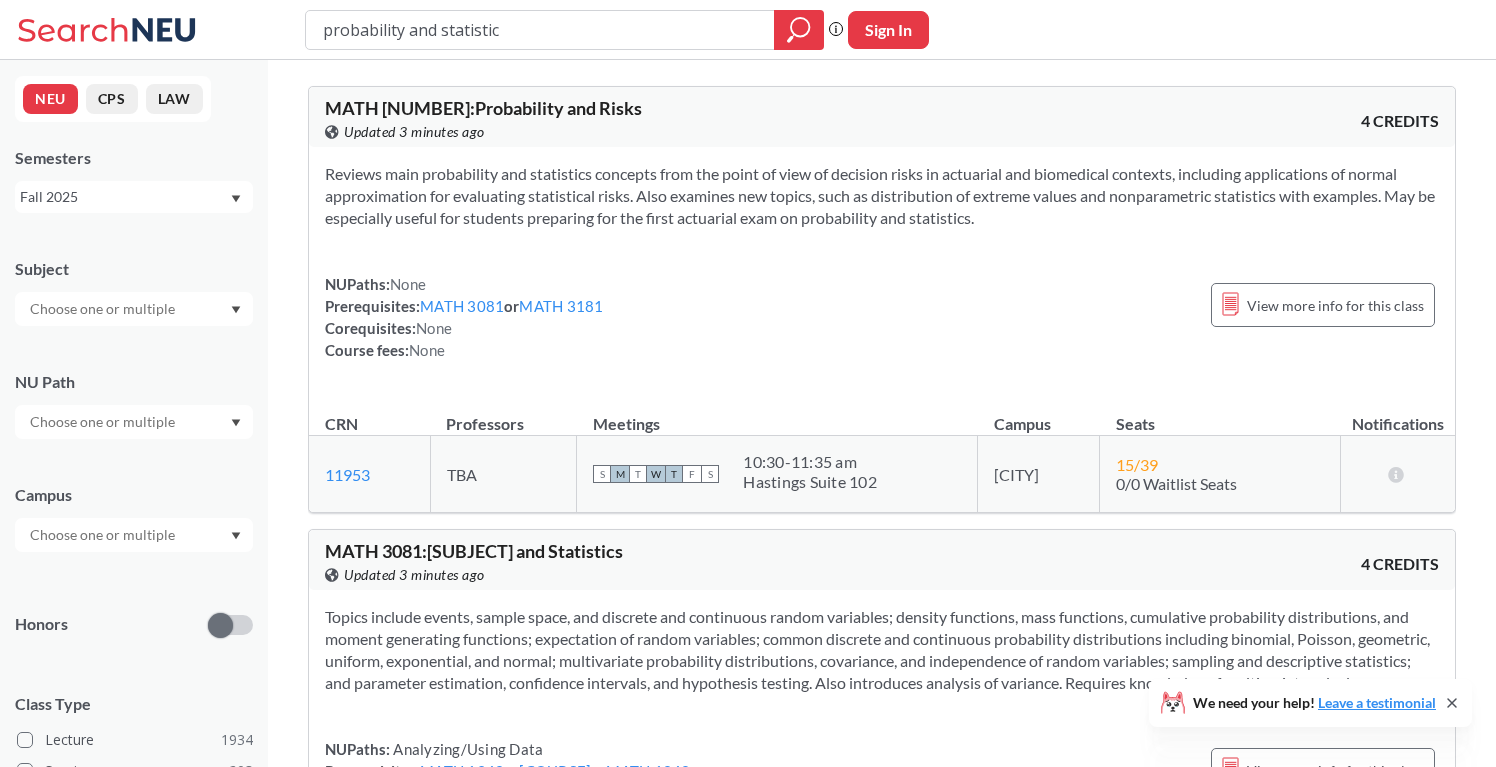 type on "probability and statistics" 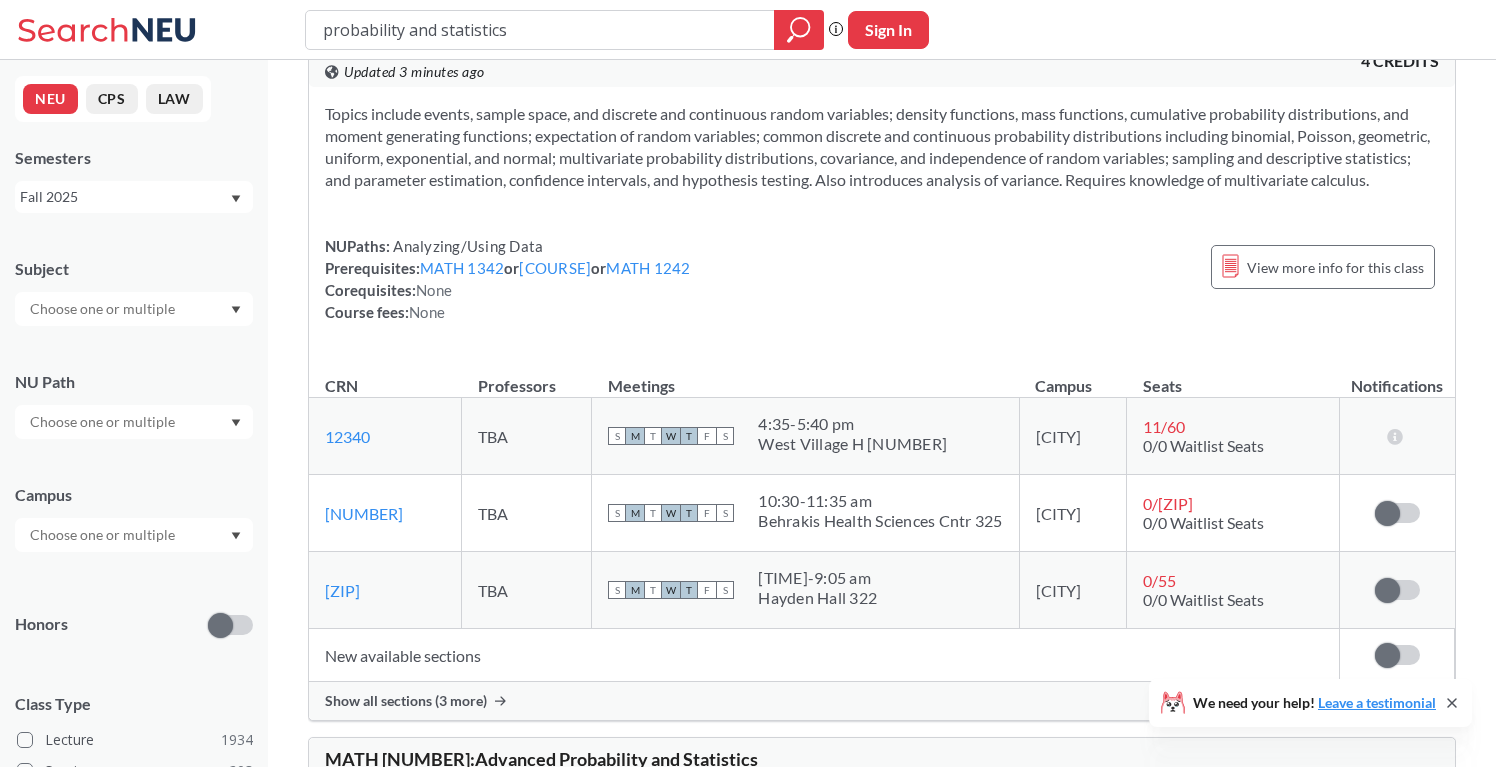 scroll, scrollTop: 69, scrollLeft: 0, axis: vertical 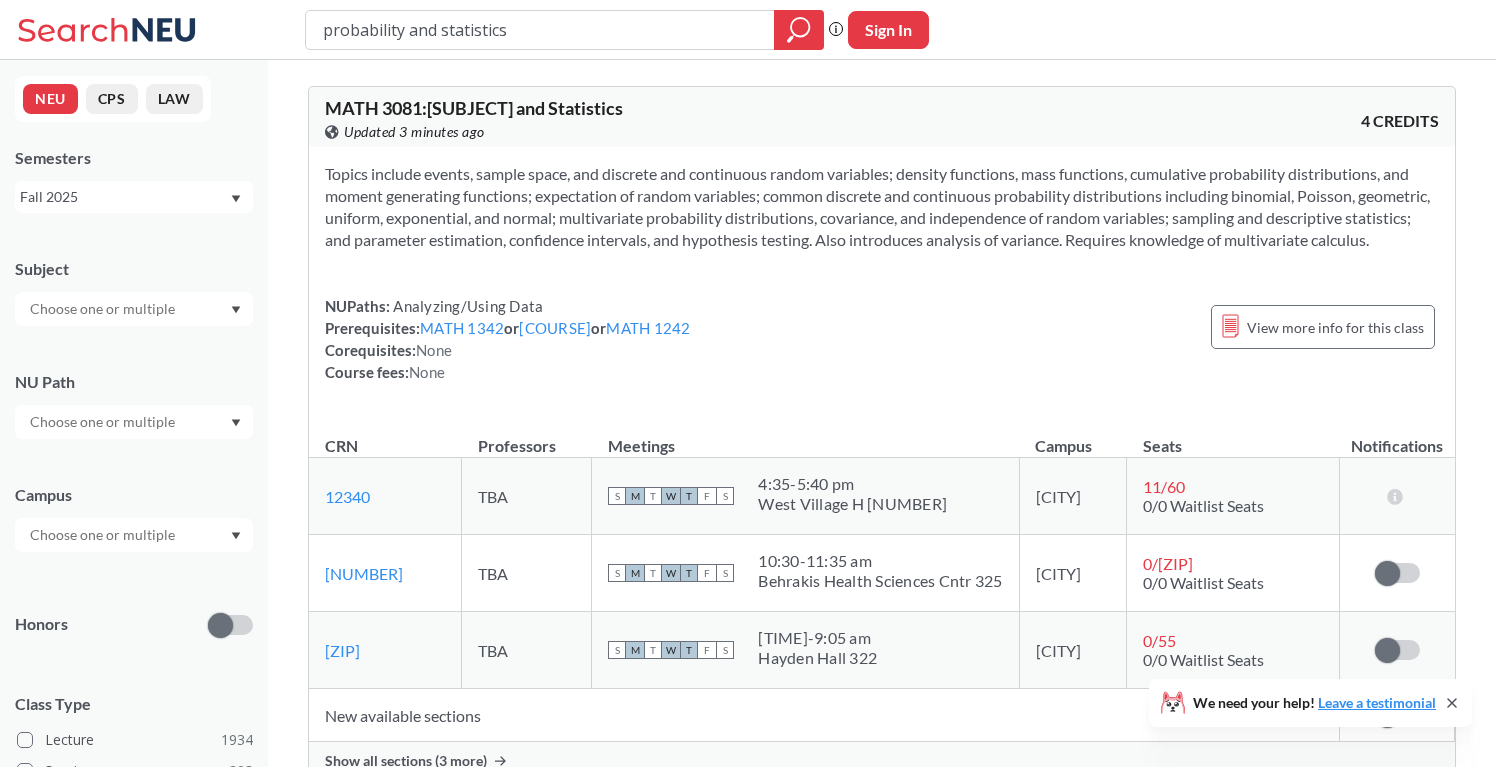 click on "Topics include events, sample space, and discrete and continuous random variables; density functions, mass functions, cumulative probability distributions, and moment generating functions; expectation of random variables; common discrete and continuous probability distributions including binomial, Poisson, geometric, uniform, exponential, and normal; multivariate probability distributions, covariance, and independence of random variables; sampling and descriptive statistics; and parameter estimation, confidence intervals, and hypothesis testing. Also introduces analysis of variance. Requires knowledge of multivariate calculus." at bounding box center [882, 207] 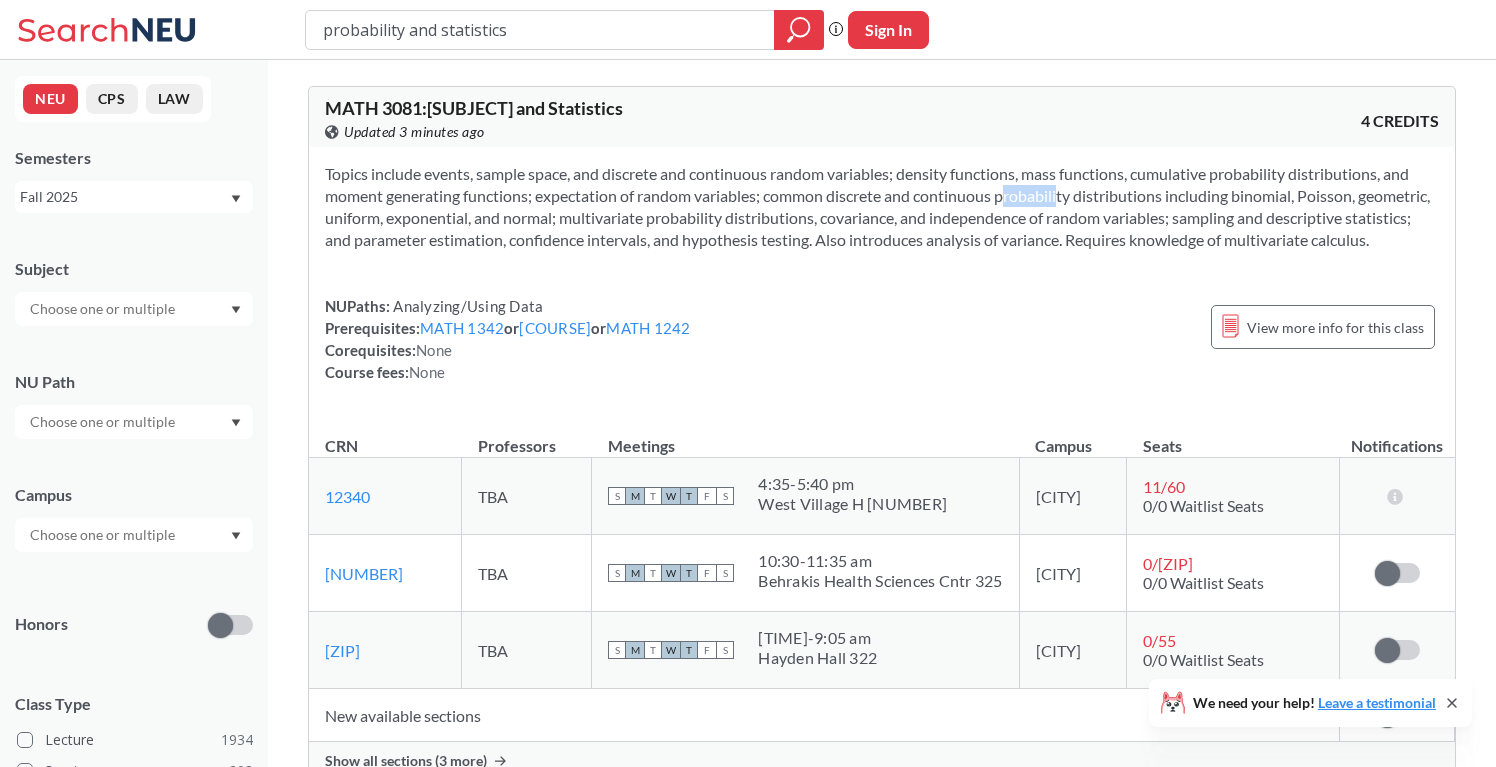 click on "Topics include events, sample space, and discrete and continuous random variables; density functions, mass functions, cumulative probability distributions, and moment generating functions; expectation of random variables; common discrete and continuous probability distributions including binomial, Poisson, geometric, uniform, exponential, and normal; multivariate probability distributions, covariance, and independence of random variables; sampling and descriptive statistics; and parameter estimation, confidence intervals, and hypothesis testing. Also introduces analysis of variance. Requires knowledge of multivariate calculus." at bounding box center (882, 207) 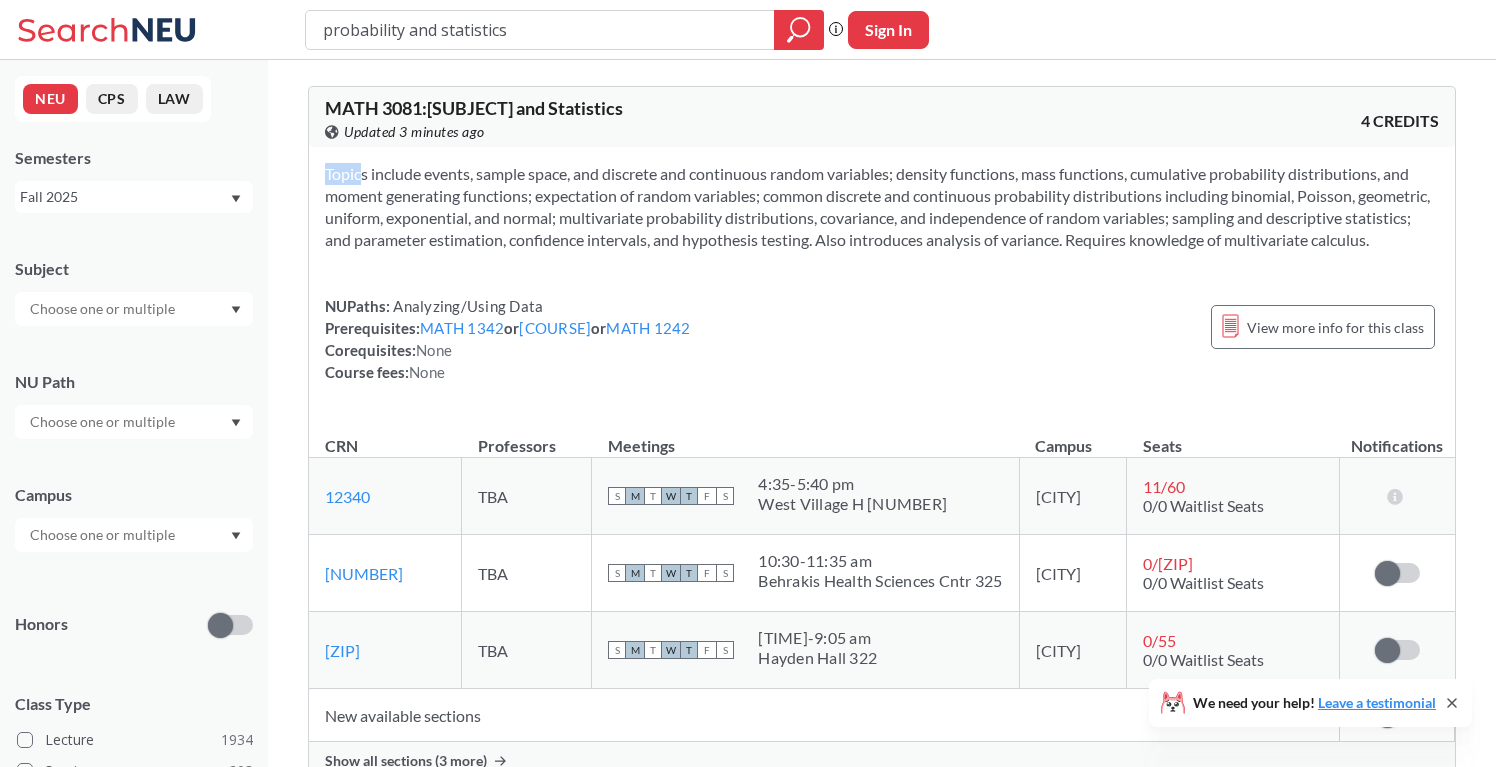 click on "Topics include events, sample space, and discrete and continuous random variables; density functions, mass functions, cumulative probability distributions, and moment generating functions; expectation of random variables; common discrete and continuous probability distributions including binomial, Poisson, geometric, uniform, exponential, and normal; multivariate probability distributions, covariance, and independence of random variables; sampling and descriptive statistics; and parameter estimation, confidence intervals, and hypothesis testing. Also introduces analysis of variance. Requires knowledge of multivariate calculus." at bounding box center [882, 207] 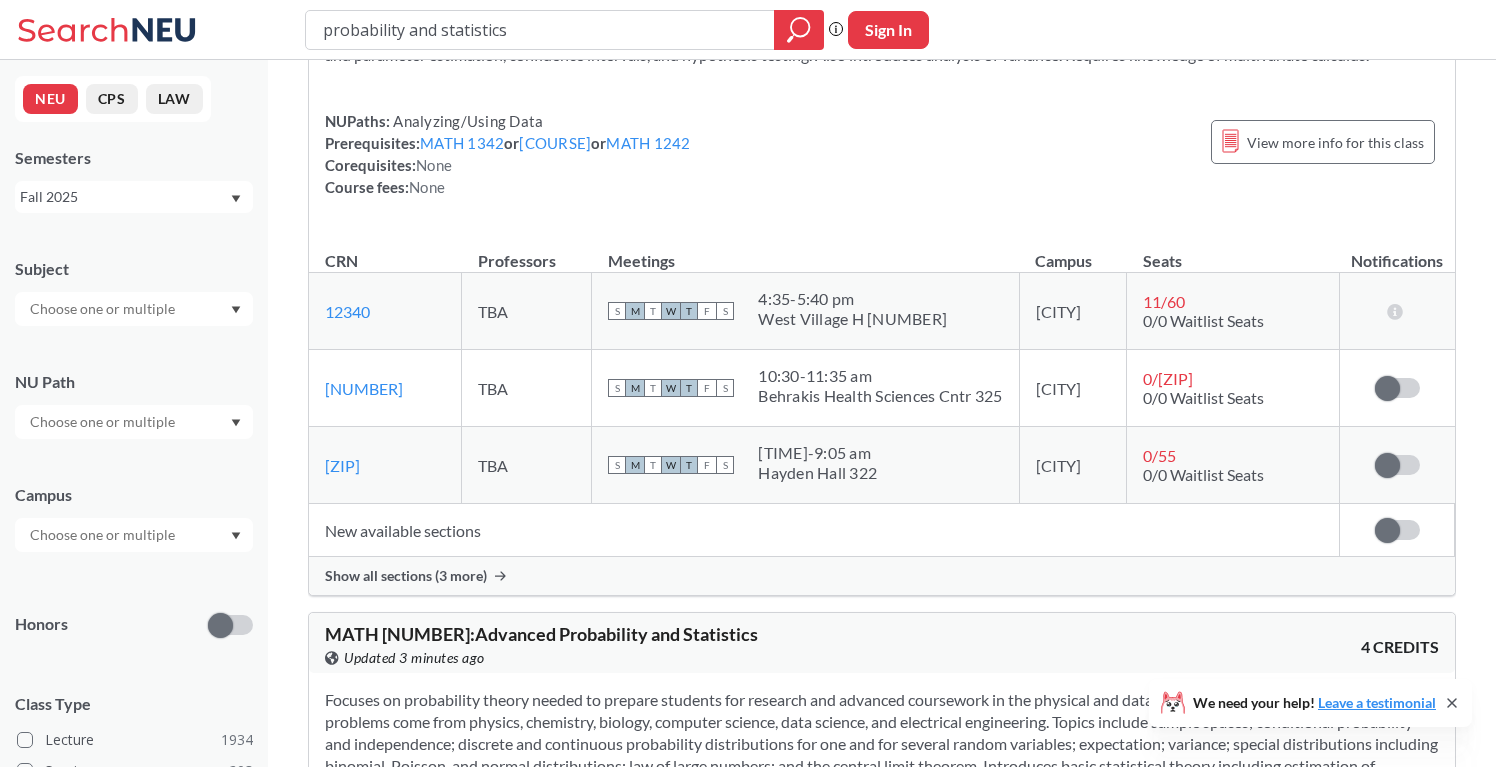 scroll, scrollTop: 186, scrollLeft: 0, axis: vertical 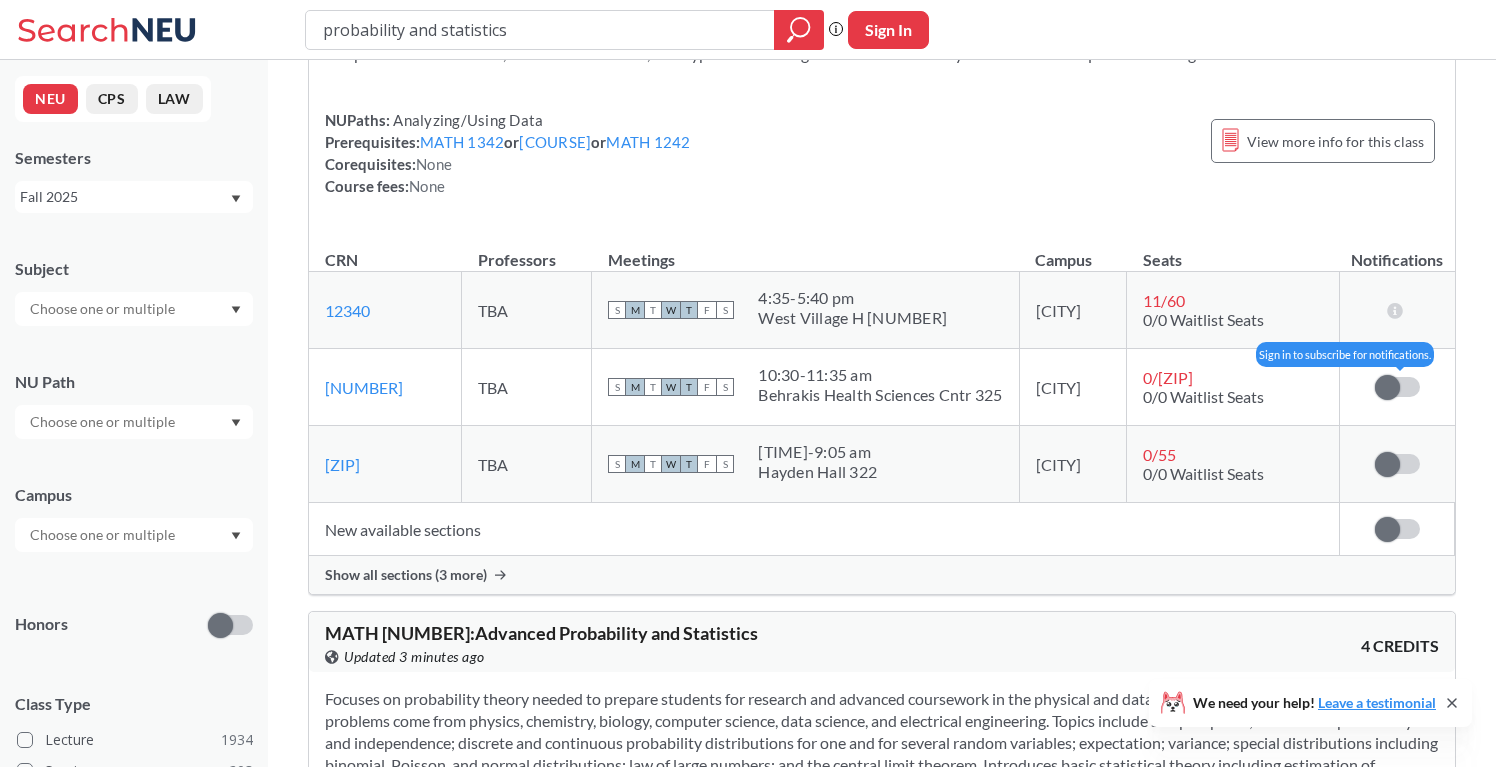 click at bounding box center [1387, 387] 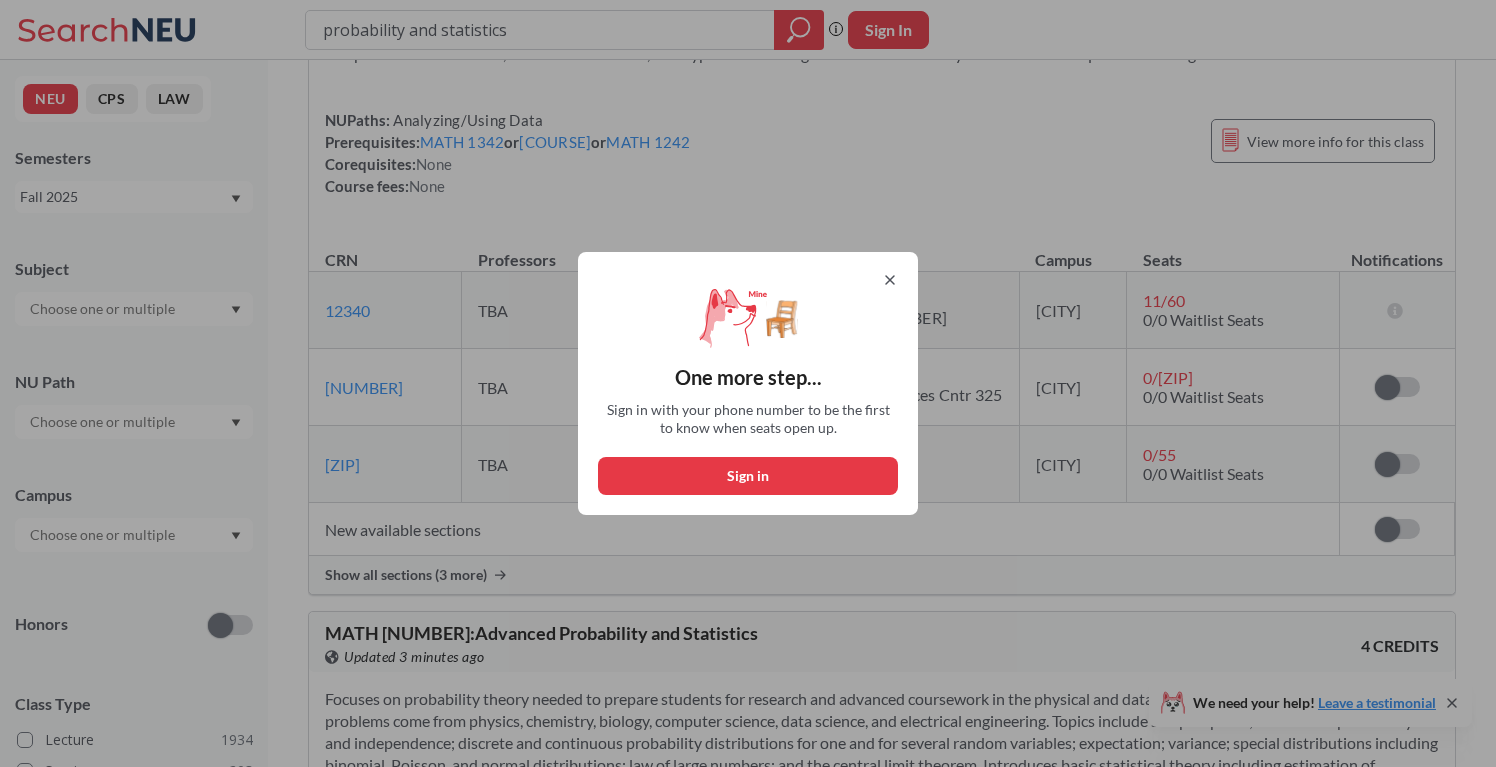click on "Sign in" at bounding box center (748, 476) 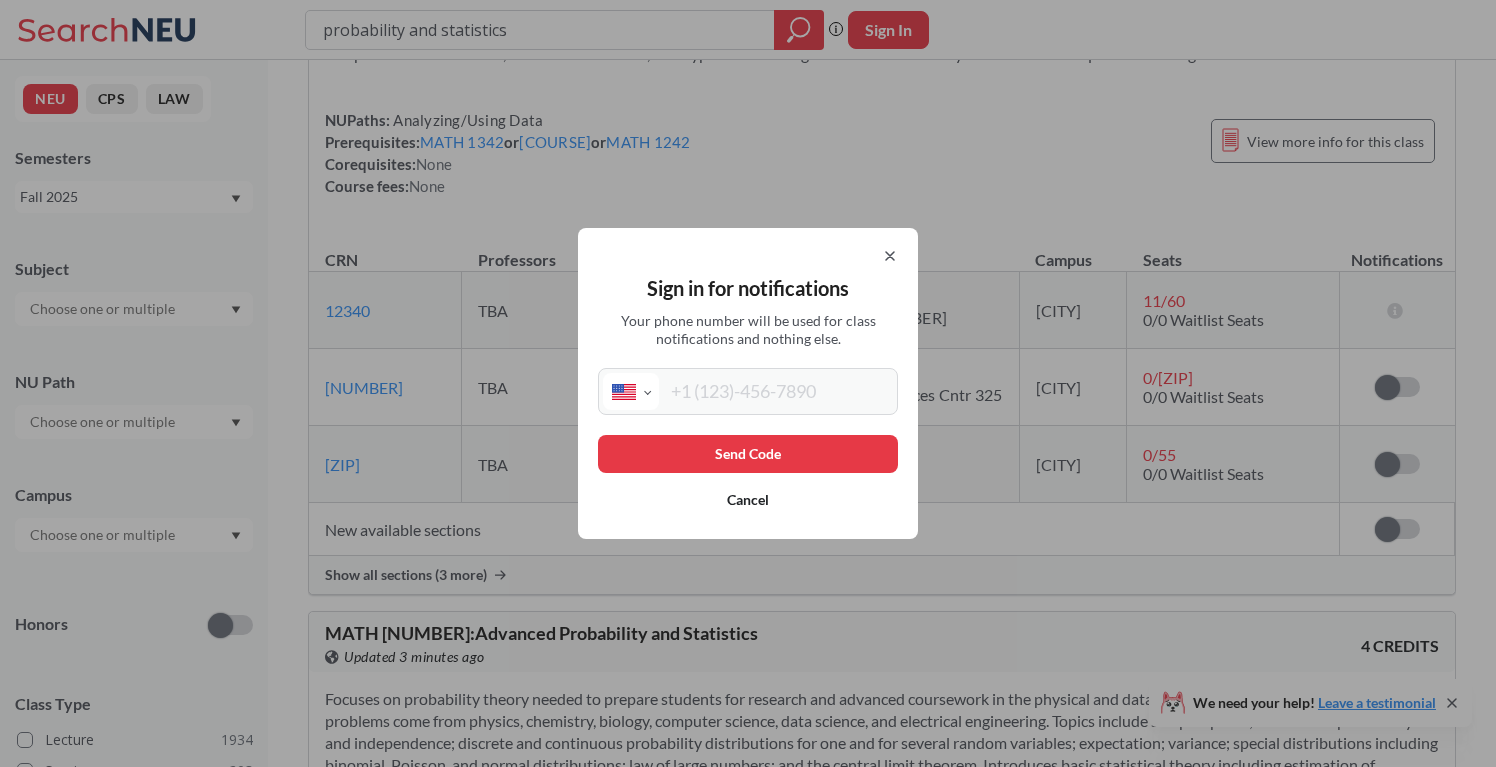 click at bounding box center (776, 391) 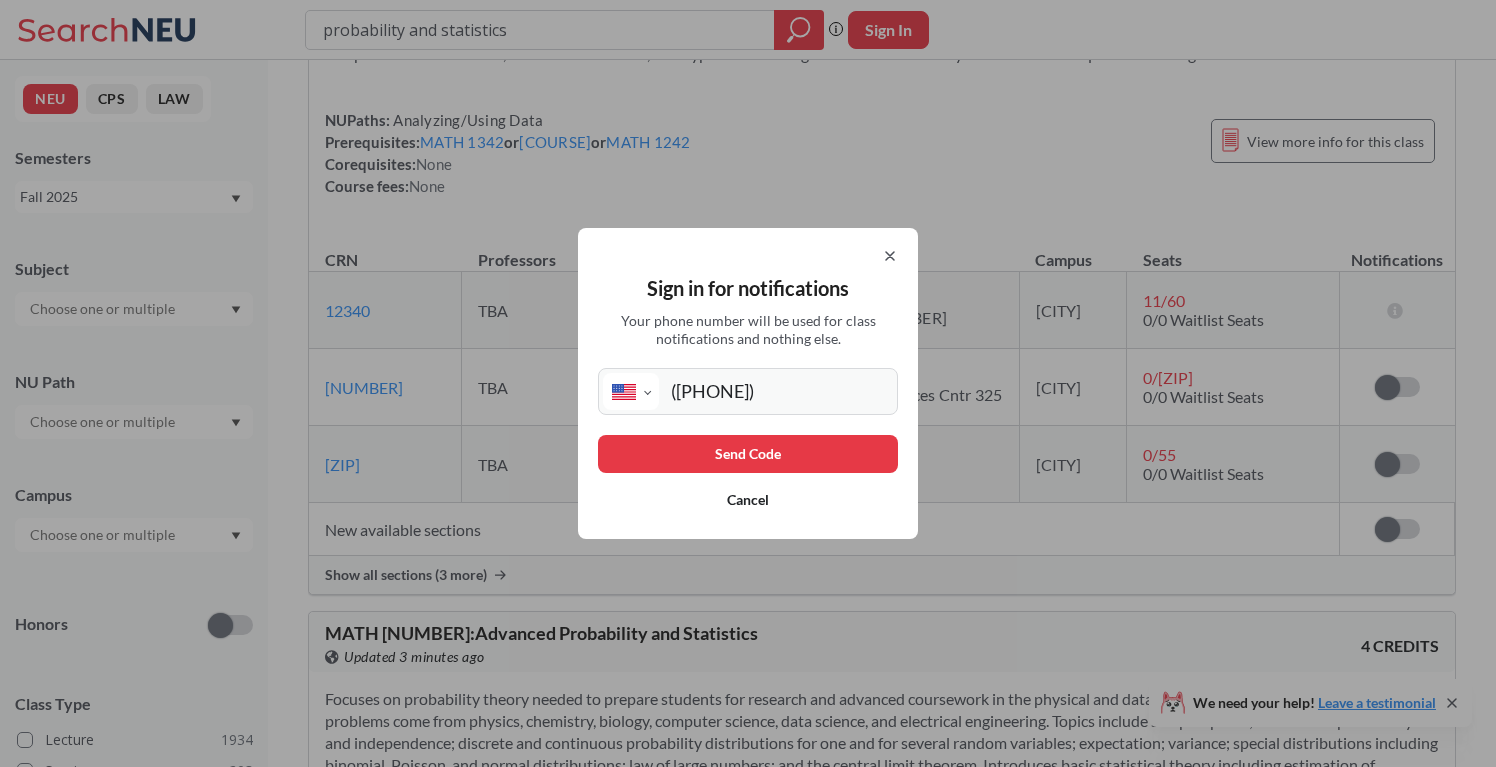 click on "Send Code" at bounding box center [748, 454] 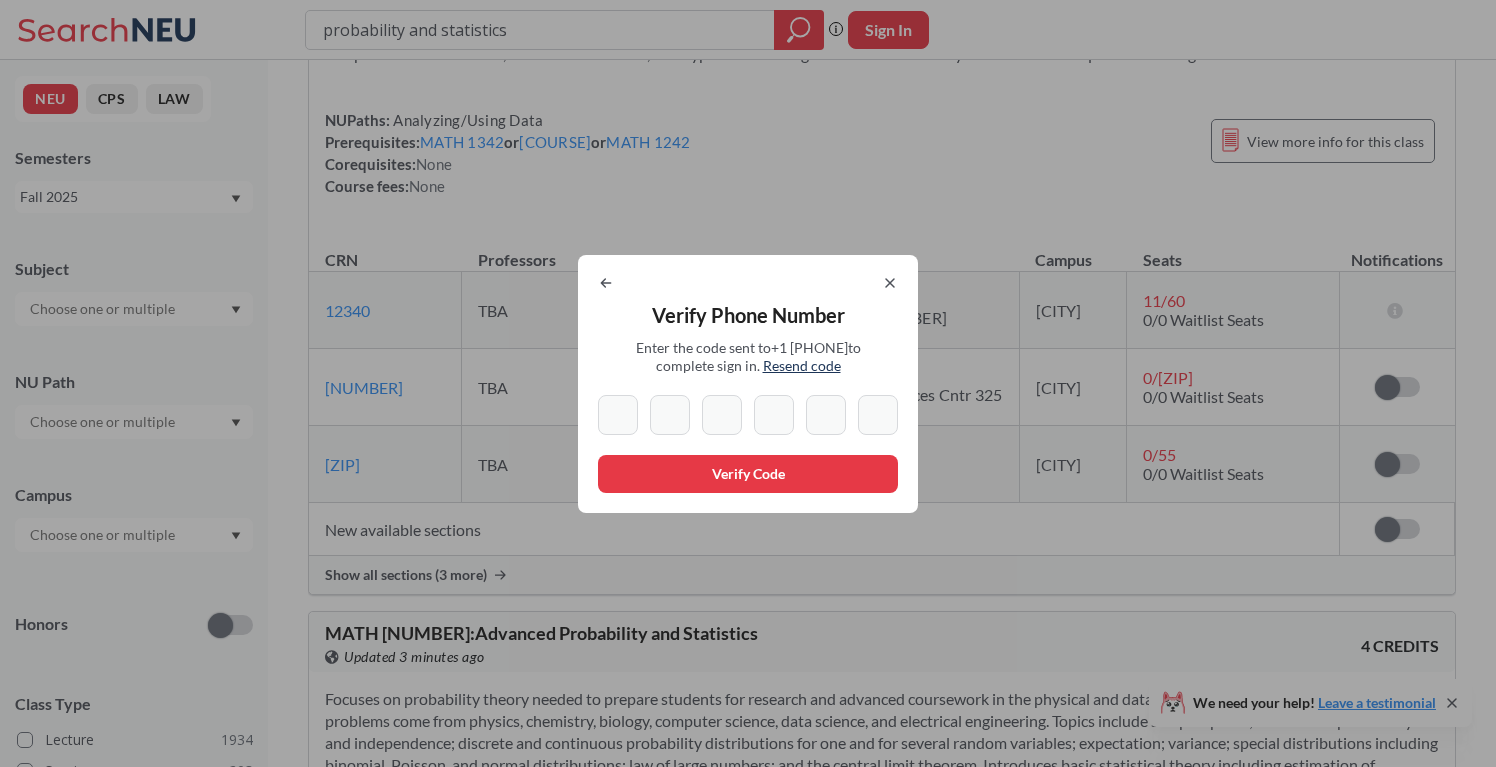 type on "2" 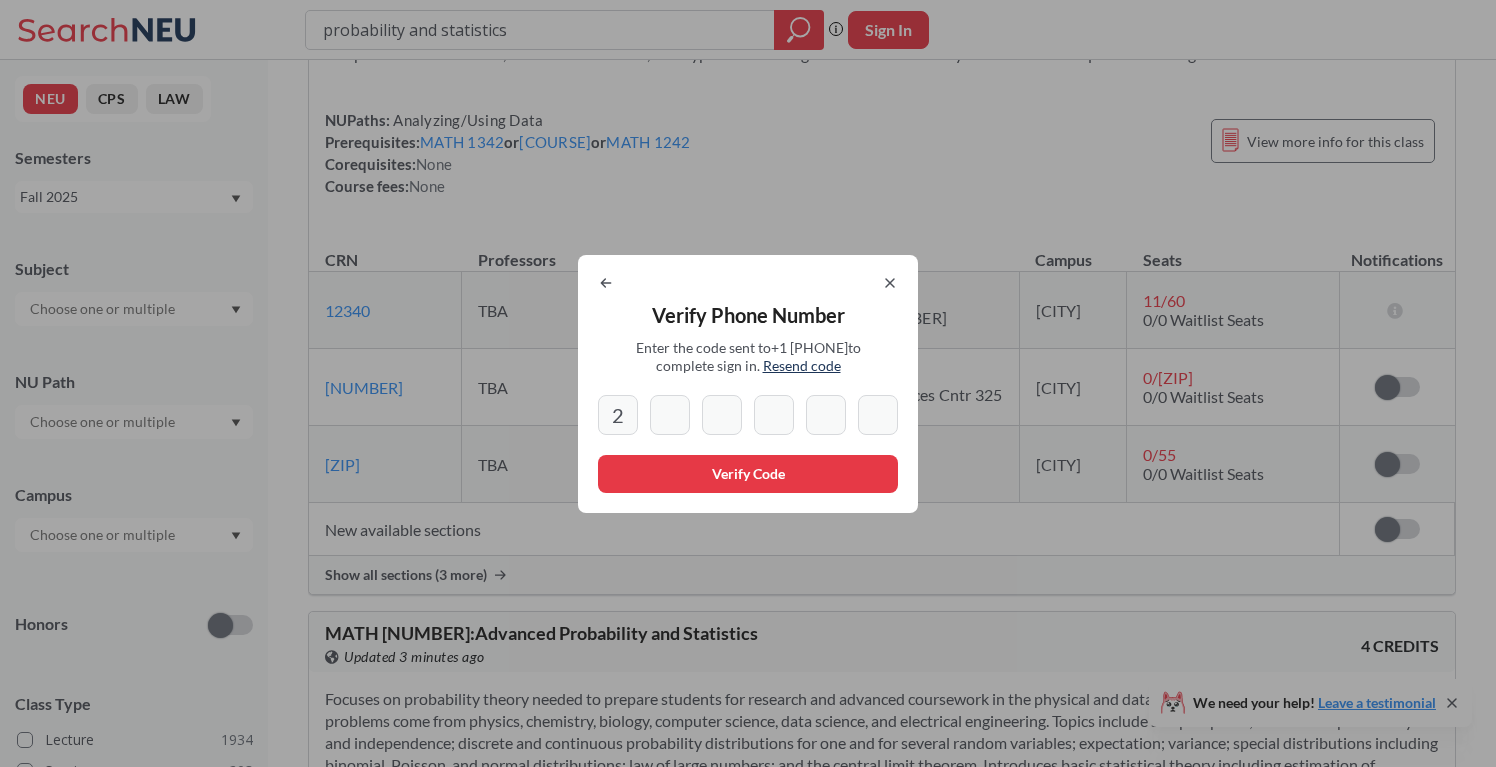 type on "8" 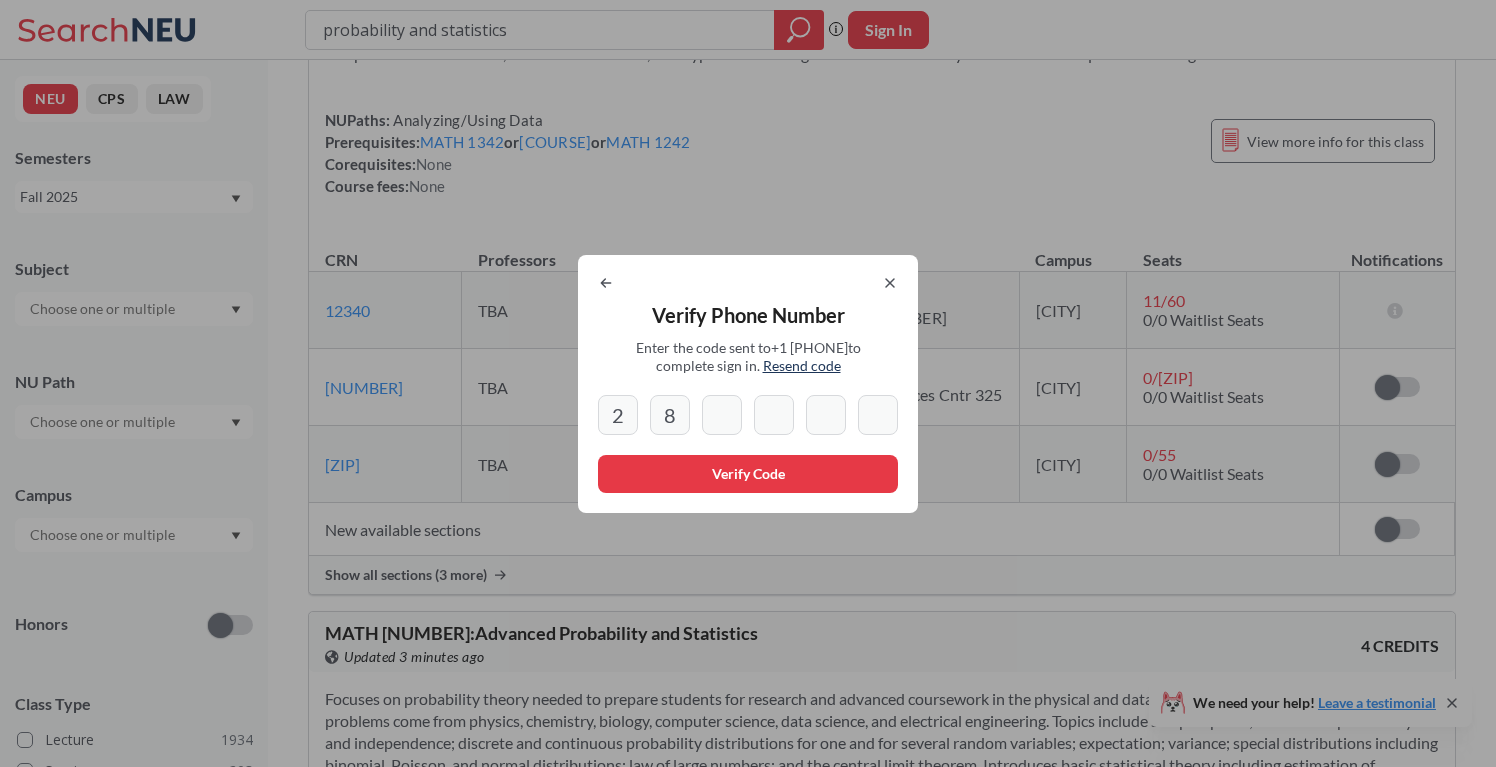 type on "3" 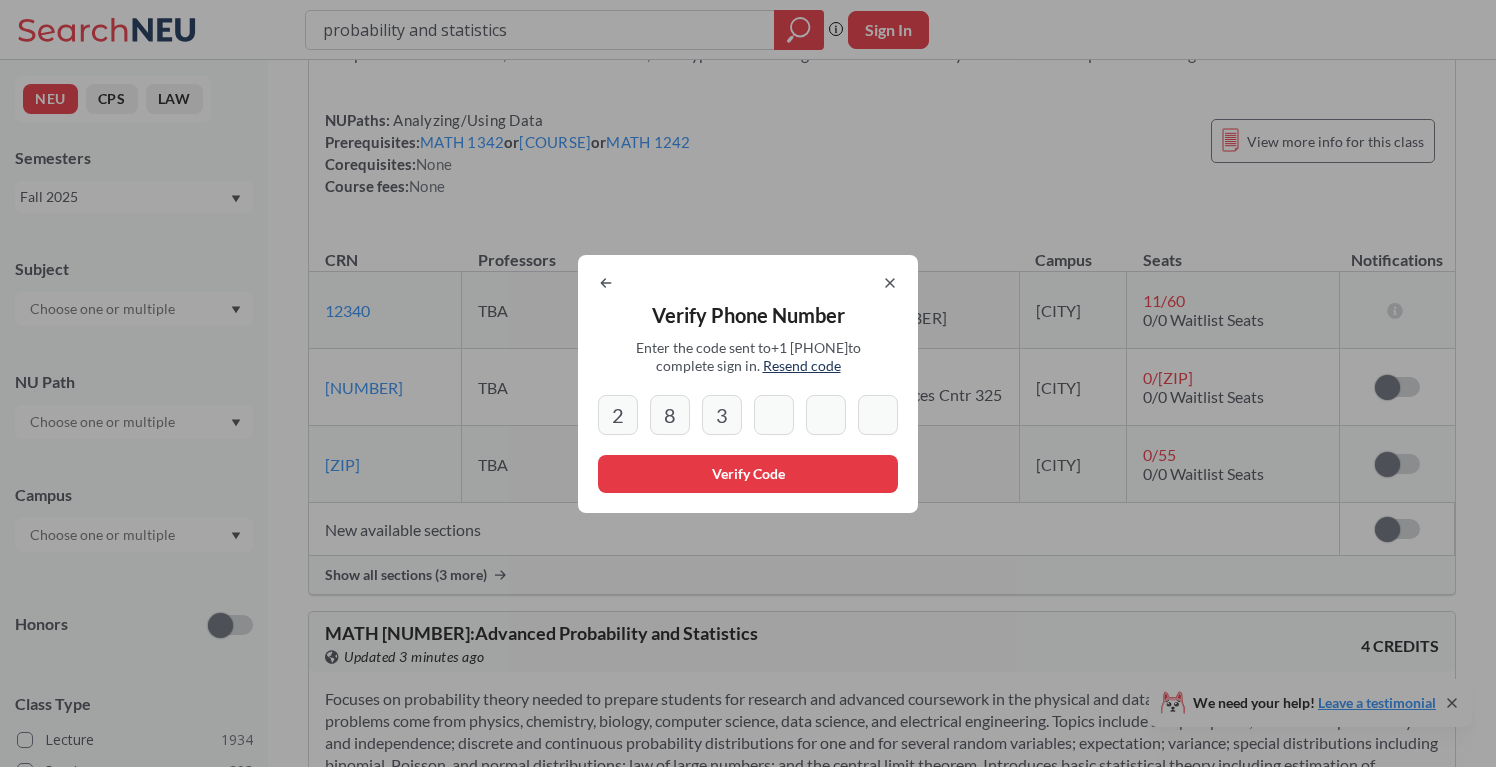 type on "9" 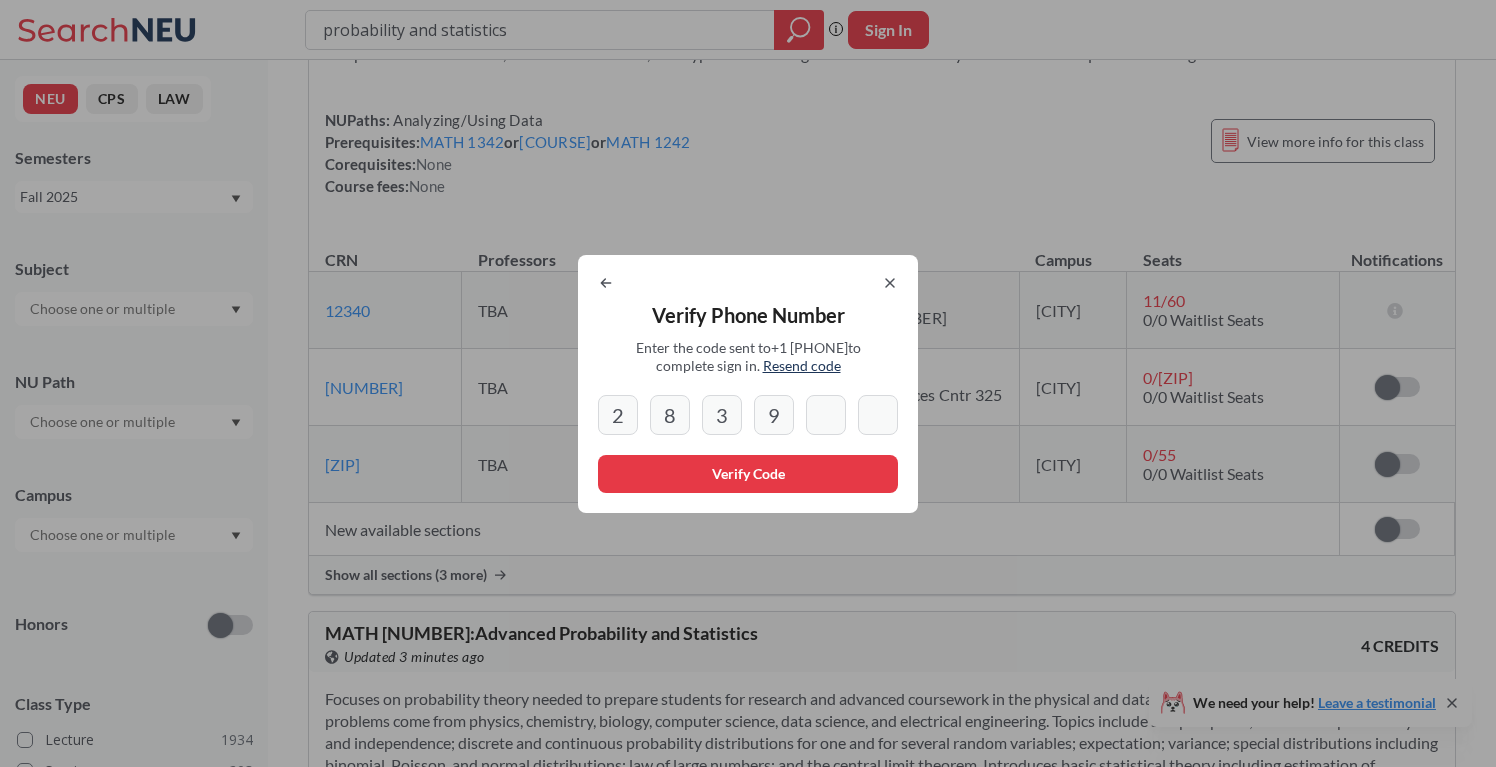 type on "2" 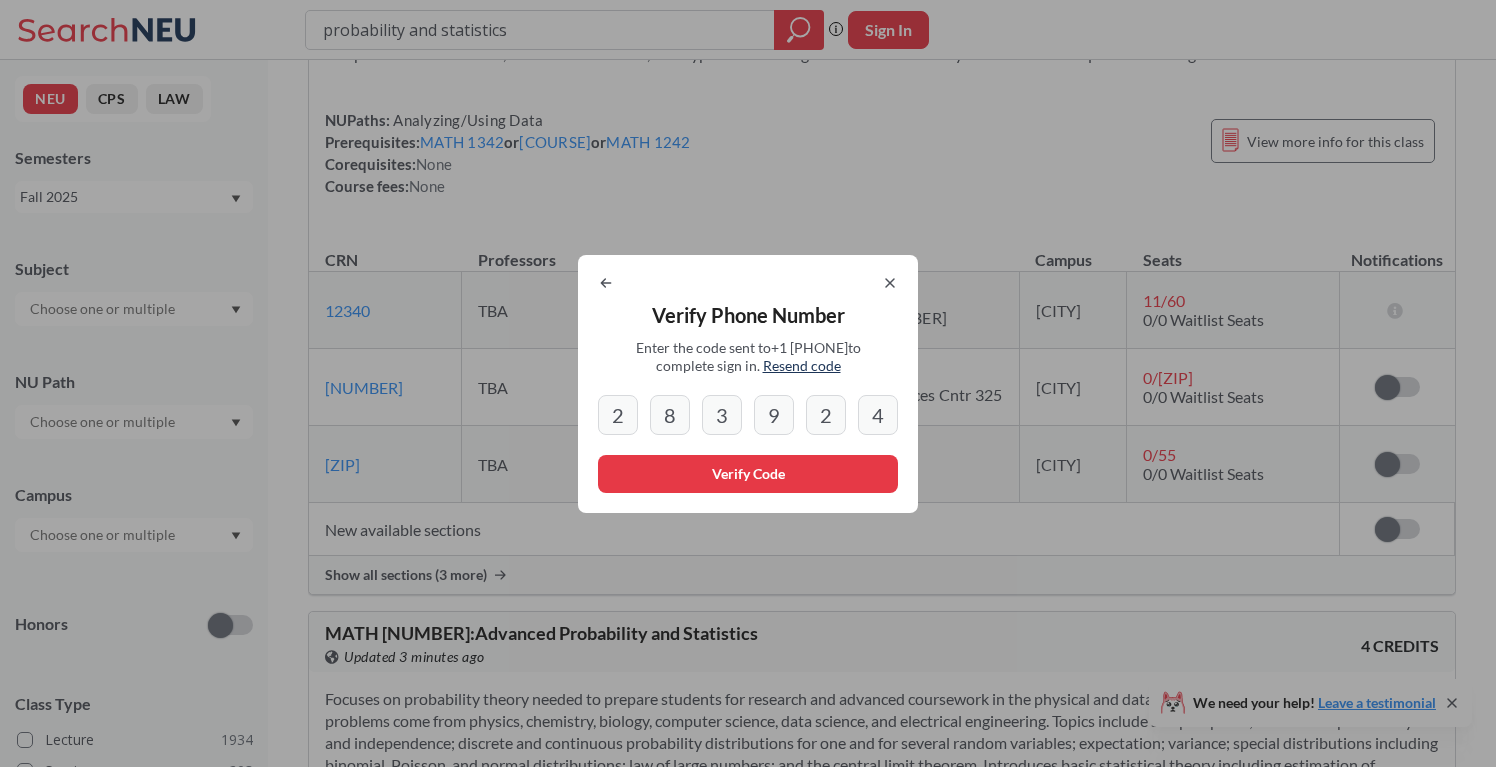 type on "4" 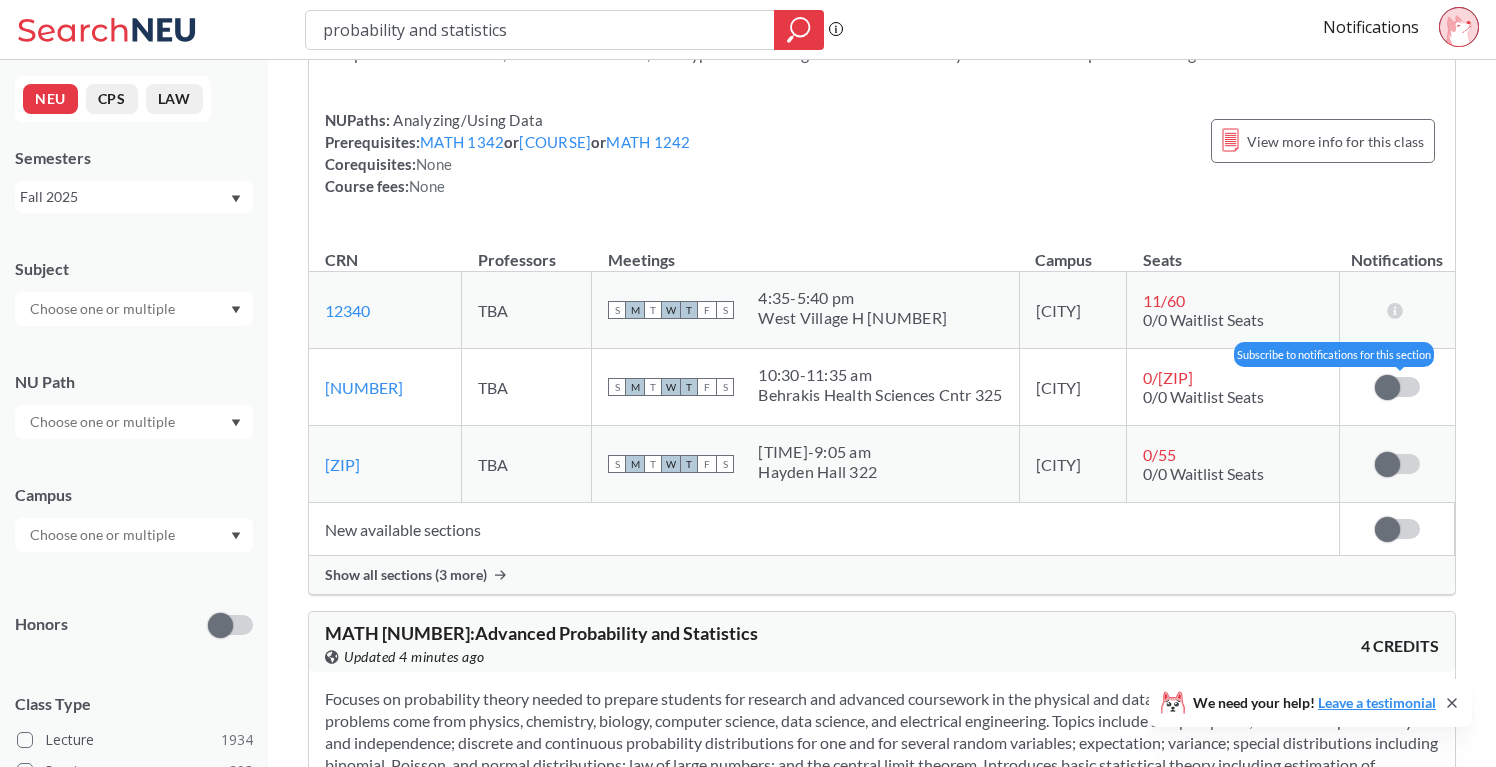 click at bounding box center [1387, 387] 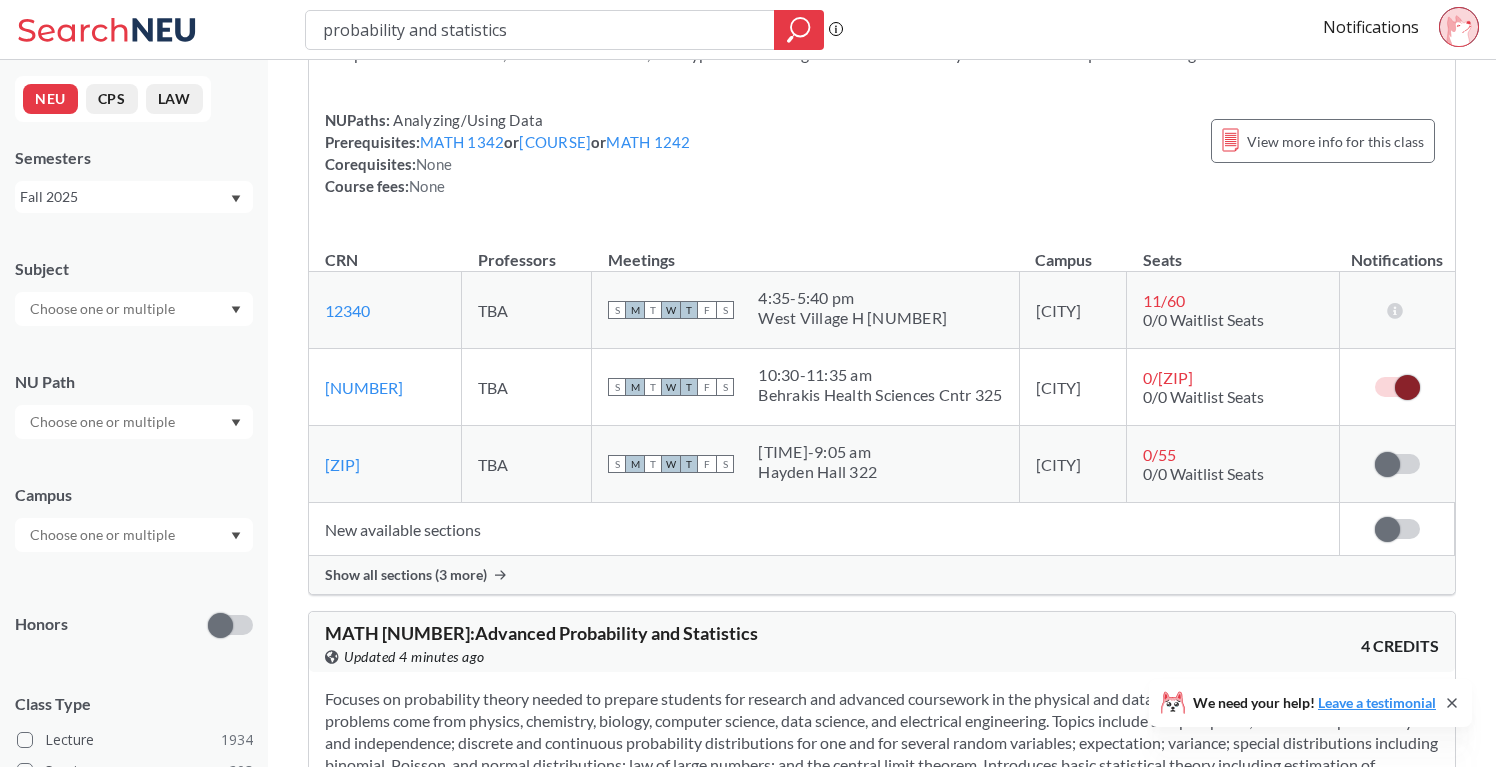 click on "Show all sections (3 more)" at bounding box center (882, 575) 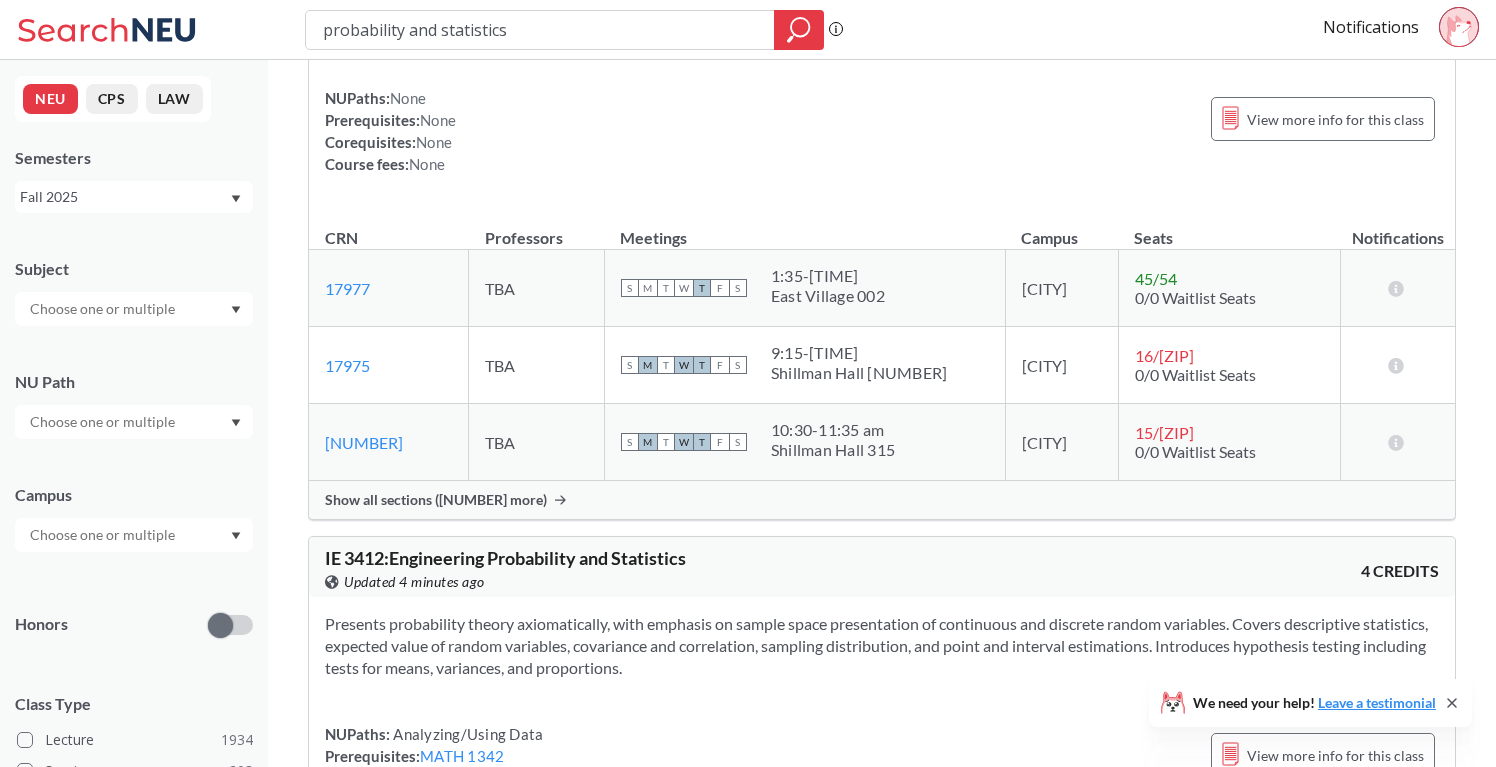 scroll, scrollTop: 2675, scrollLeft: 0, axis: vertical 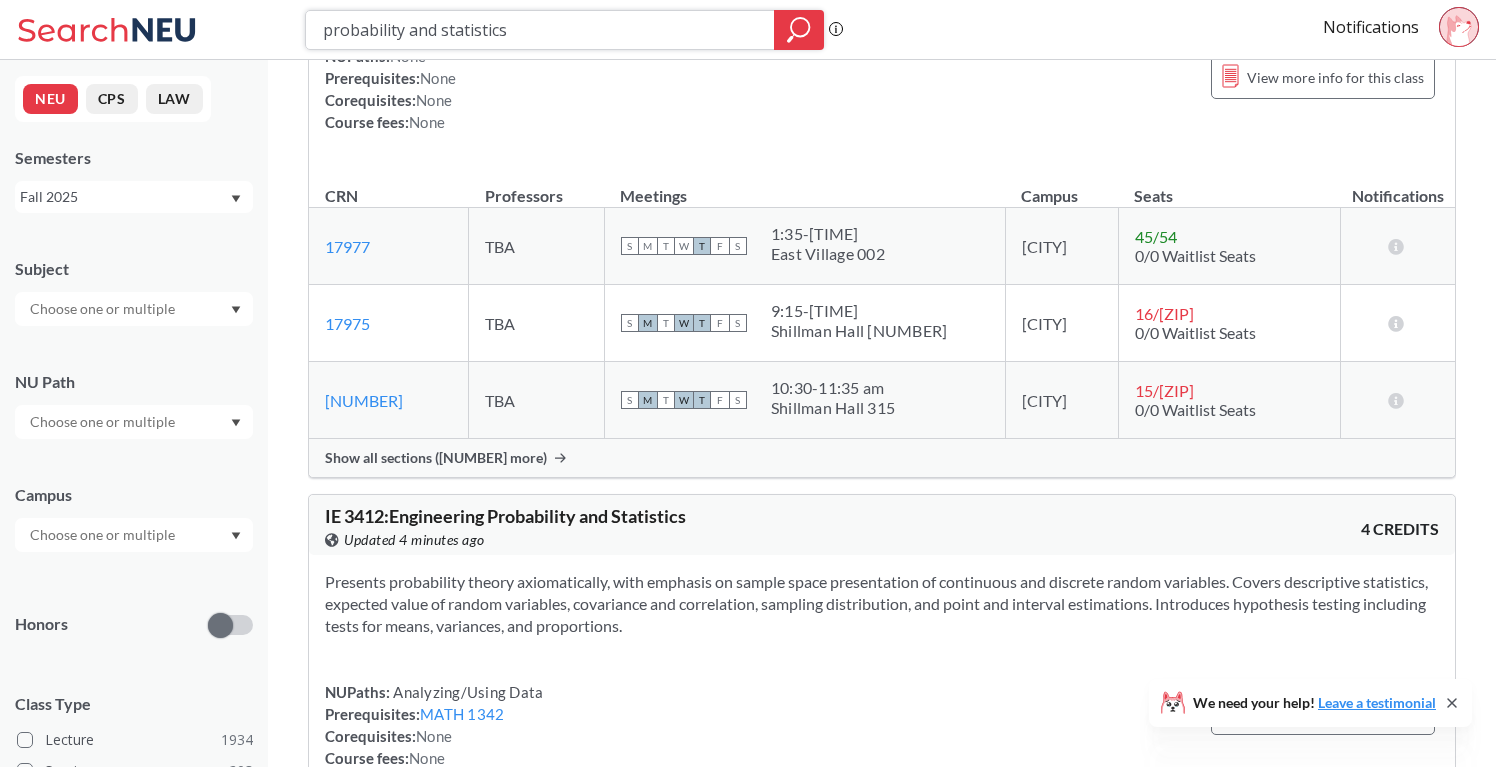 click on "probability and statistics" at bounding box center [540, 30] 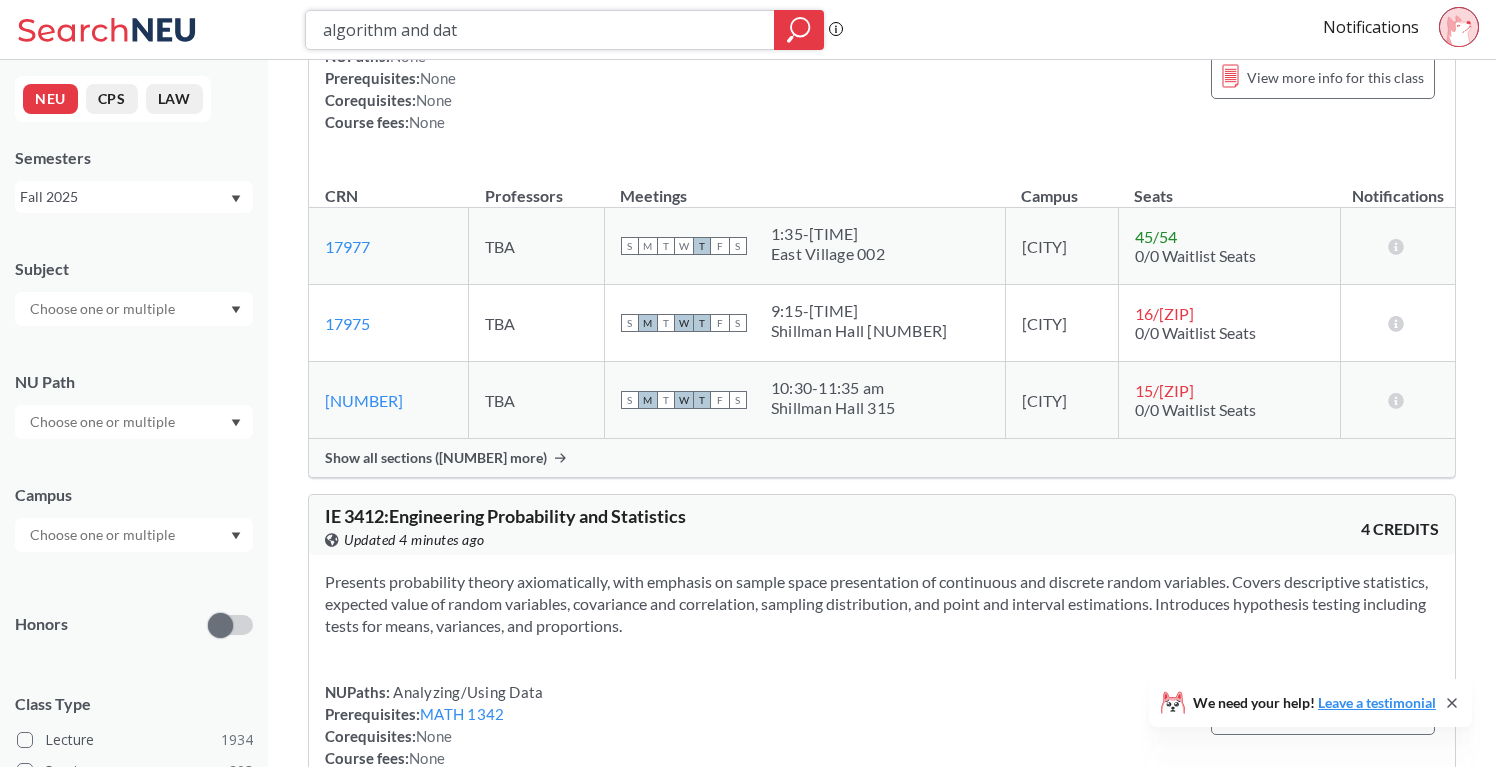 type on "algorithm and data" 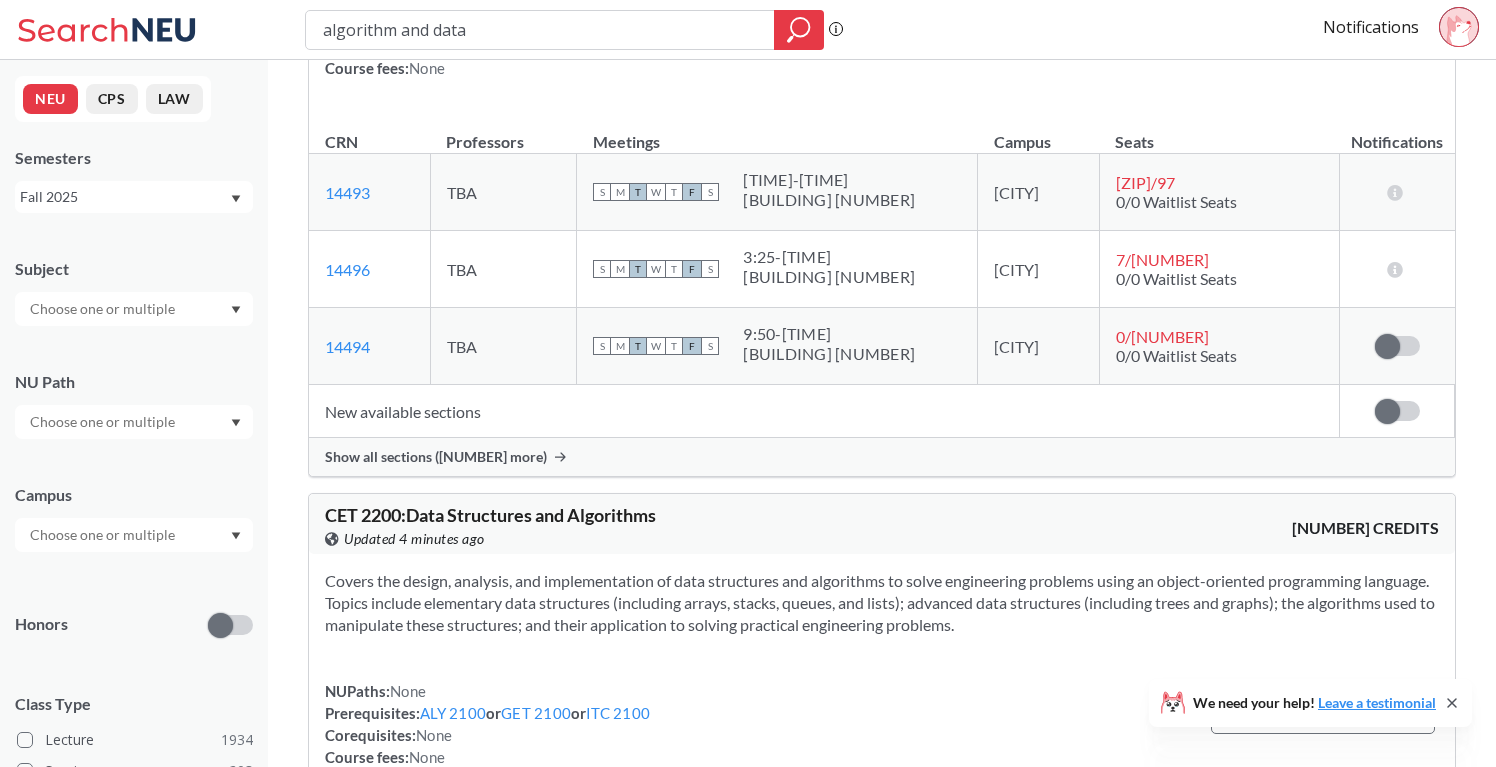 scroll, scrollTop: 305, scrollLeft: 0, axis: vertical 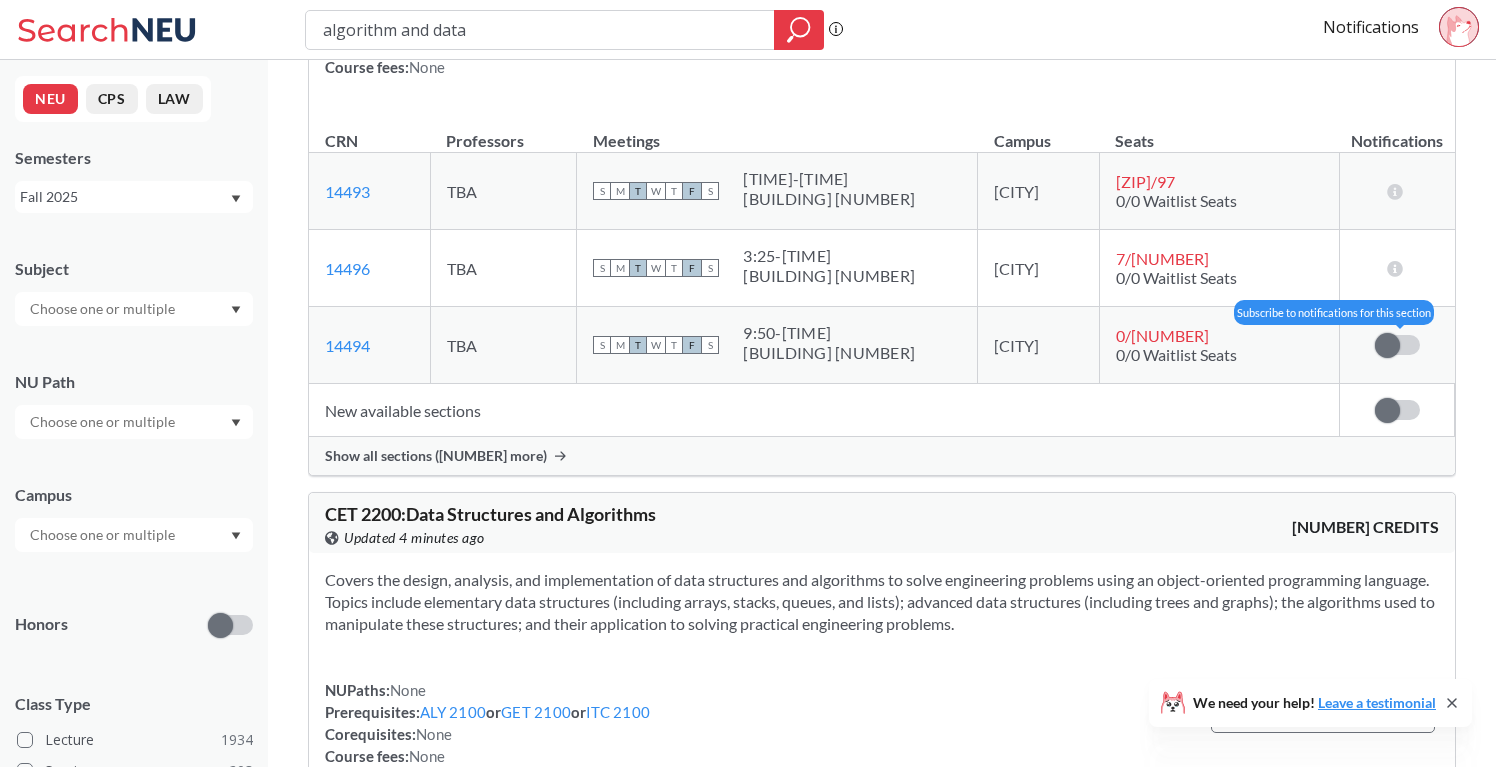 click at bounding box center (1387, 345) 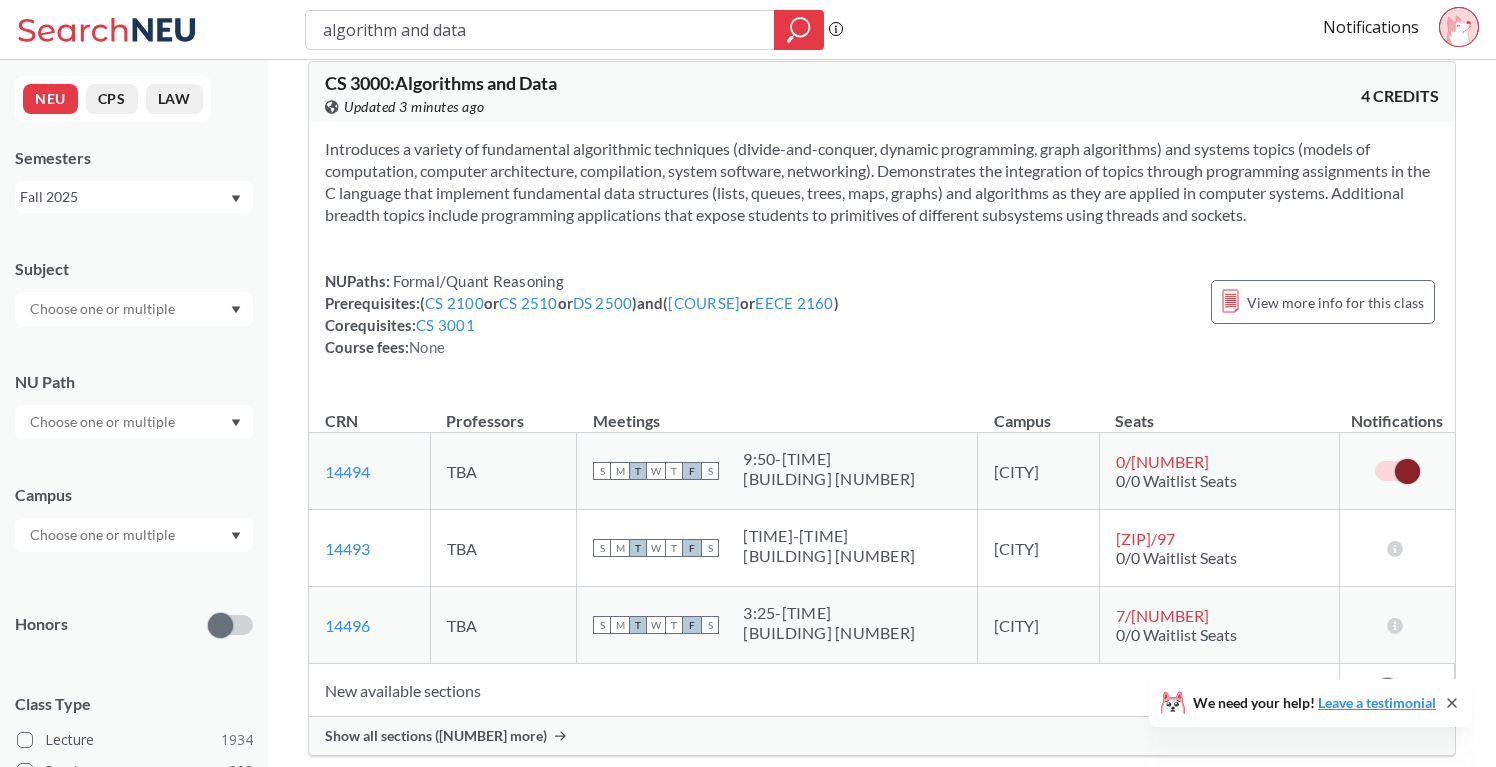 scroll, scrollTop: 0, scrollLeft: 0, axis: both 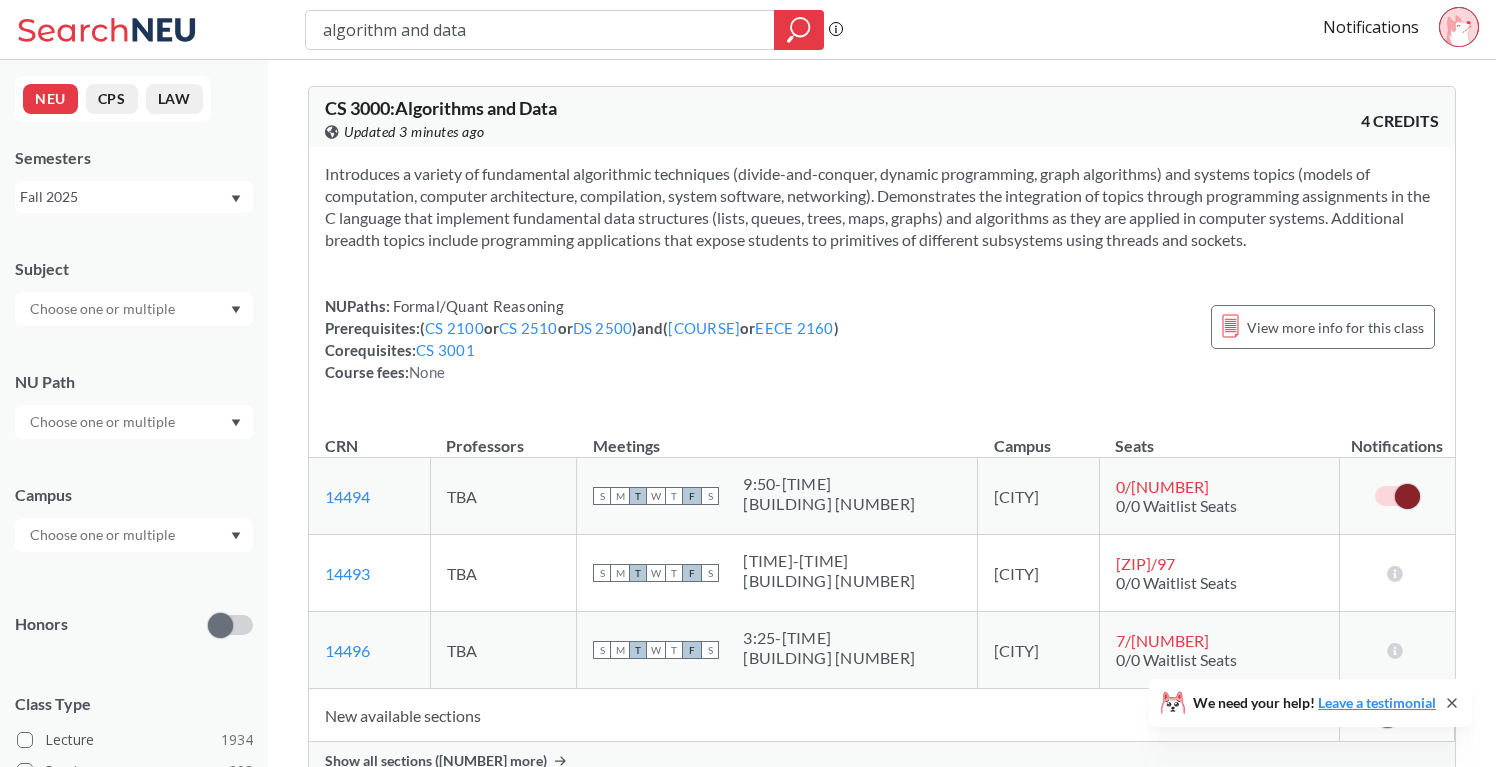 click 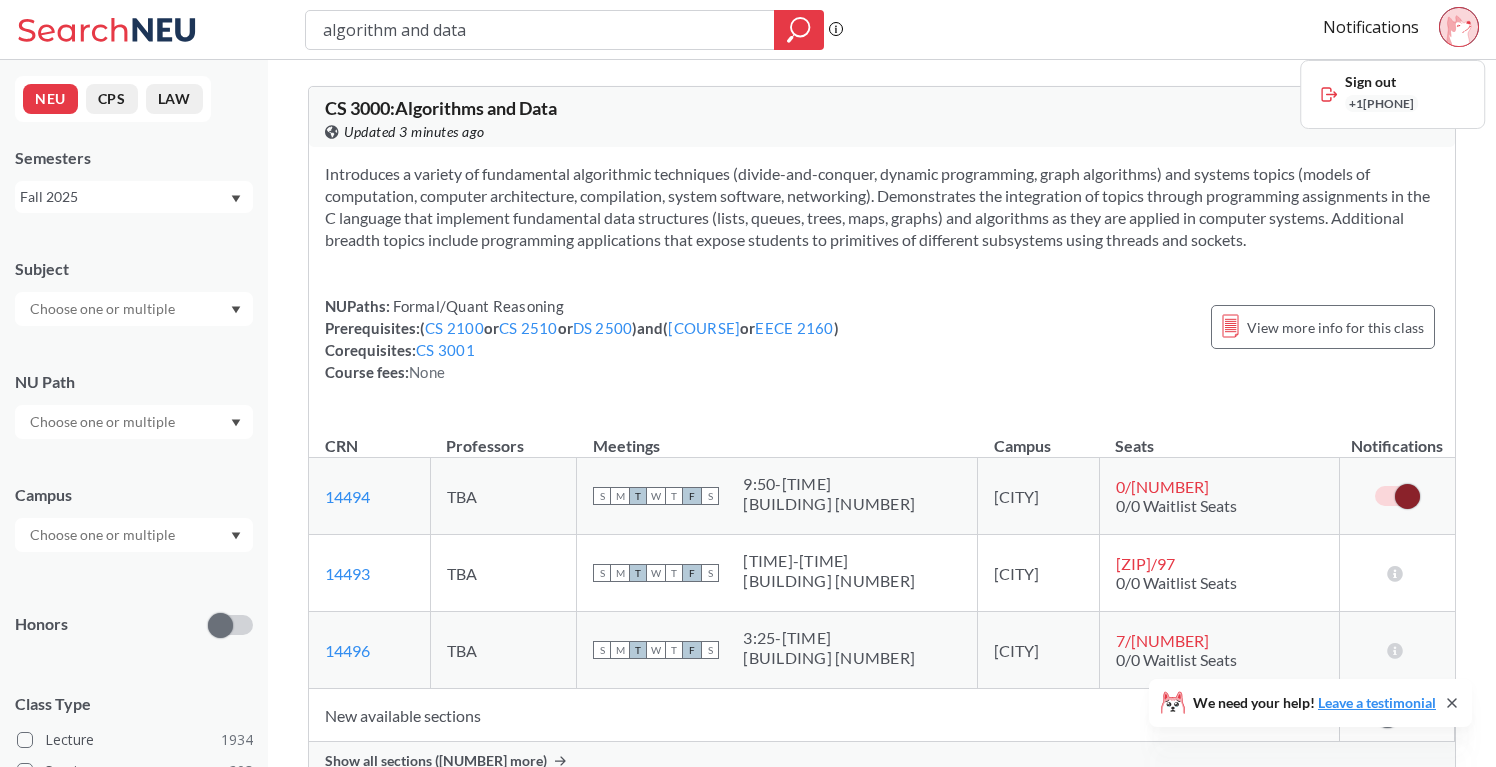 click on "CS [NUMBER] : Algorithms and Data View this course on Banner. Updated 3 minutes ago 4 CREDITS
Introduces the basic principles and techniques for the design, analysis, and implementation of efficient algorithms and data representations. Discusses asymptotic analysis and formal methods for establishing the correctness of algorithms. Considers divide-and-conquer algorithms, graph traversal algorithms, and optimization techniques. Introduces information theory and covers the fundamental structures for representing data. Examines flat and hierarchical representations, dynamic data representations, and data compression. Concludes with a discussion of the relationship of the topics in this course to complexity theory and the notion of the hardness of problems.
NUPaths:   Formal/Quant Reasoning Prerequisites:  ( CS [NUMBER]  or  CS [NUMBER]  or  DS [NUMBER] )  and  ( CS [NUMBER]  or  EECE [NUMBER] ) Corequisites:  CS [NUMBER] Course fees:  None View more info for this class CRN  Professors   Meetings   Campus   Seats  [NUMBER] TBA S" at bounding box center (882, 3476) 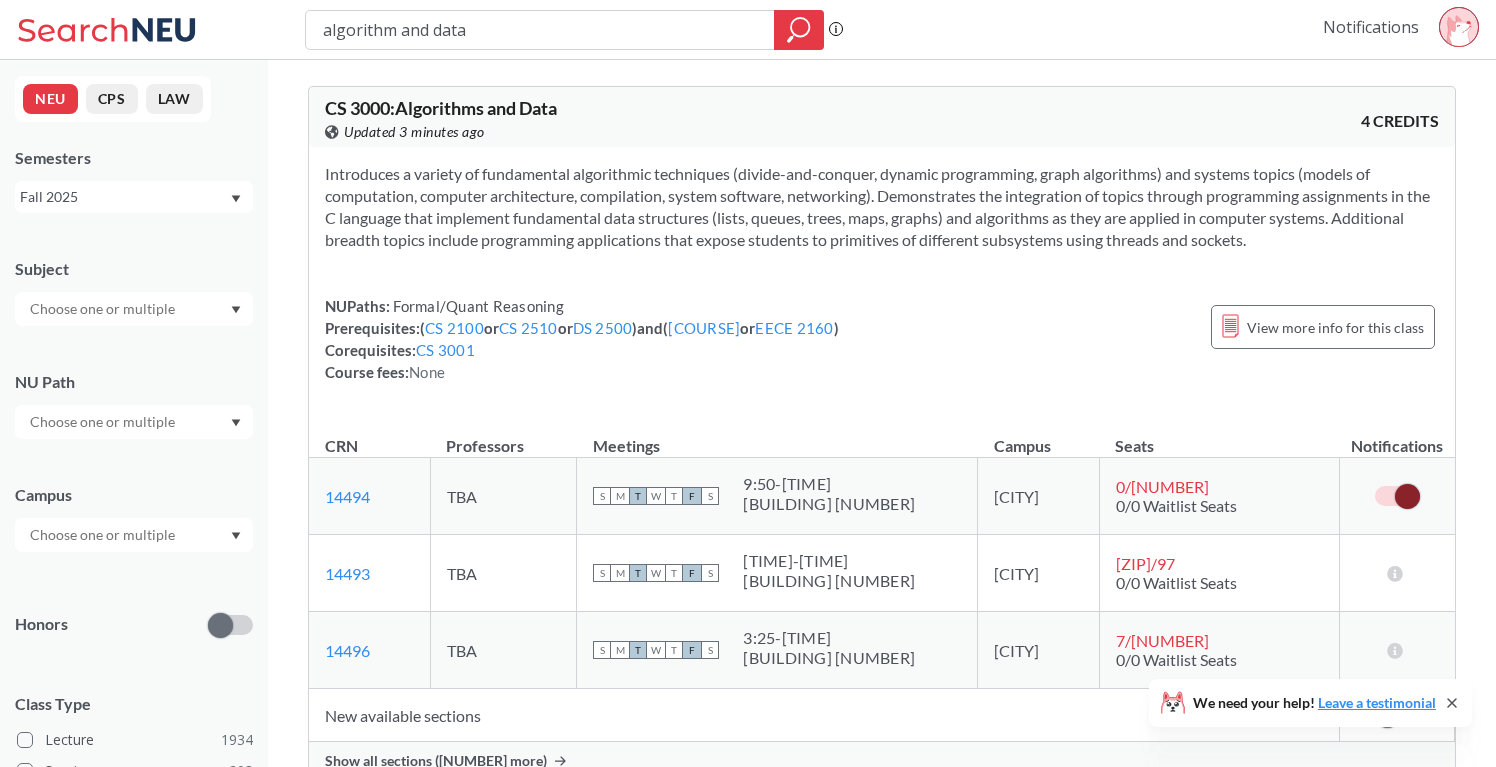 click on "Notifications" at bounding box center [1371, 27] 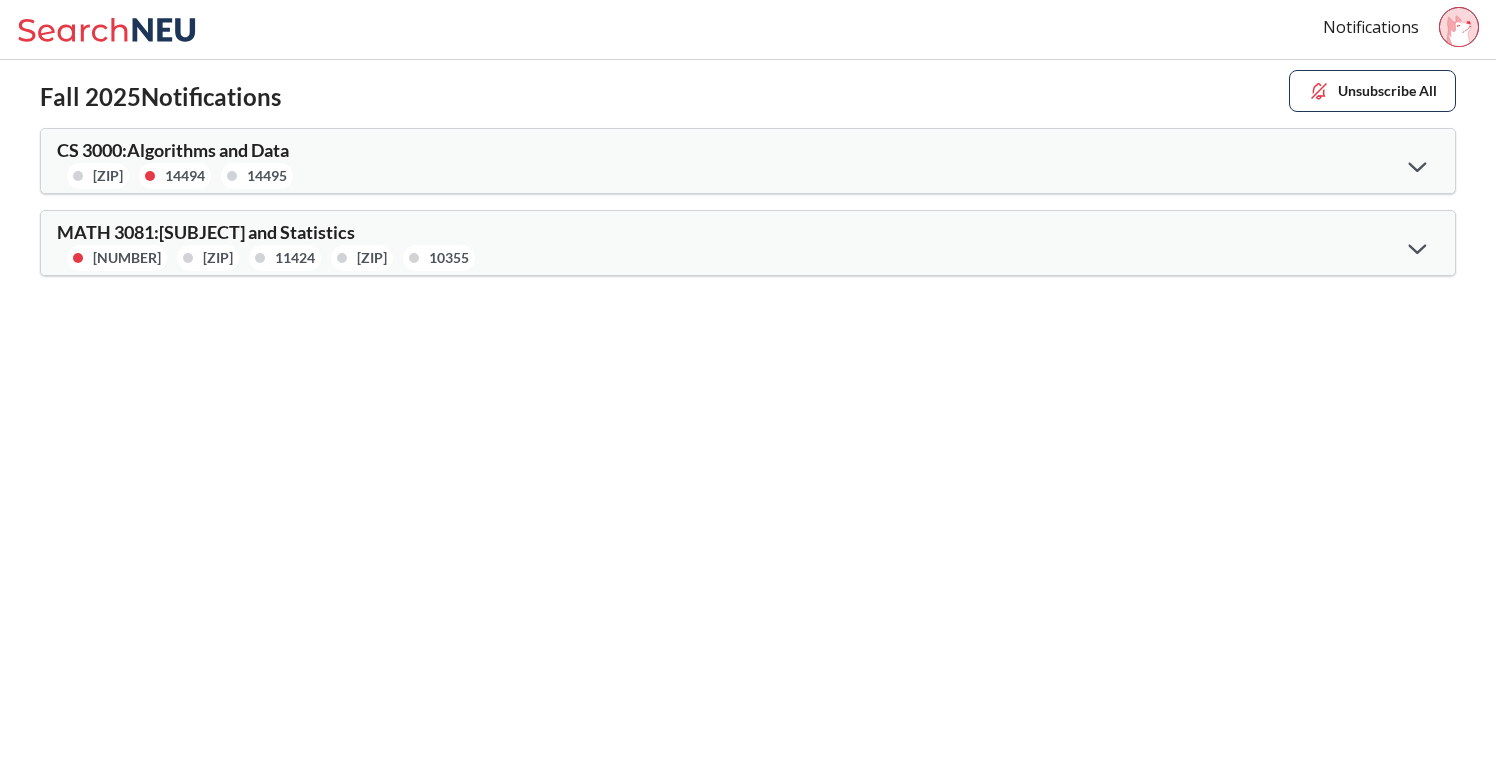 click on "[NUMBER] [NUMBER] [NUMBER]" at bounding box center [402, 176] 